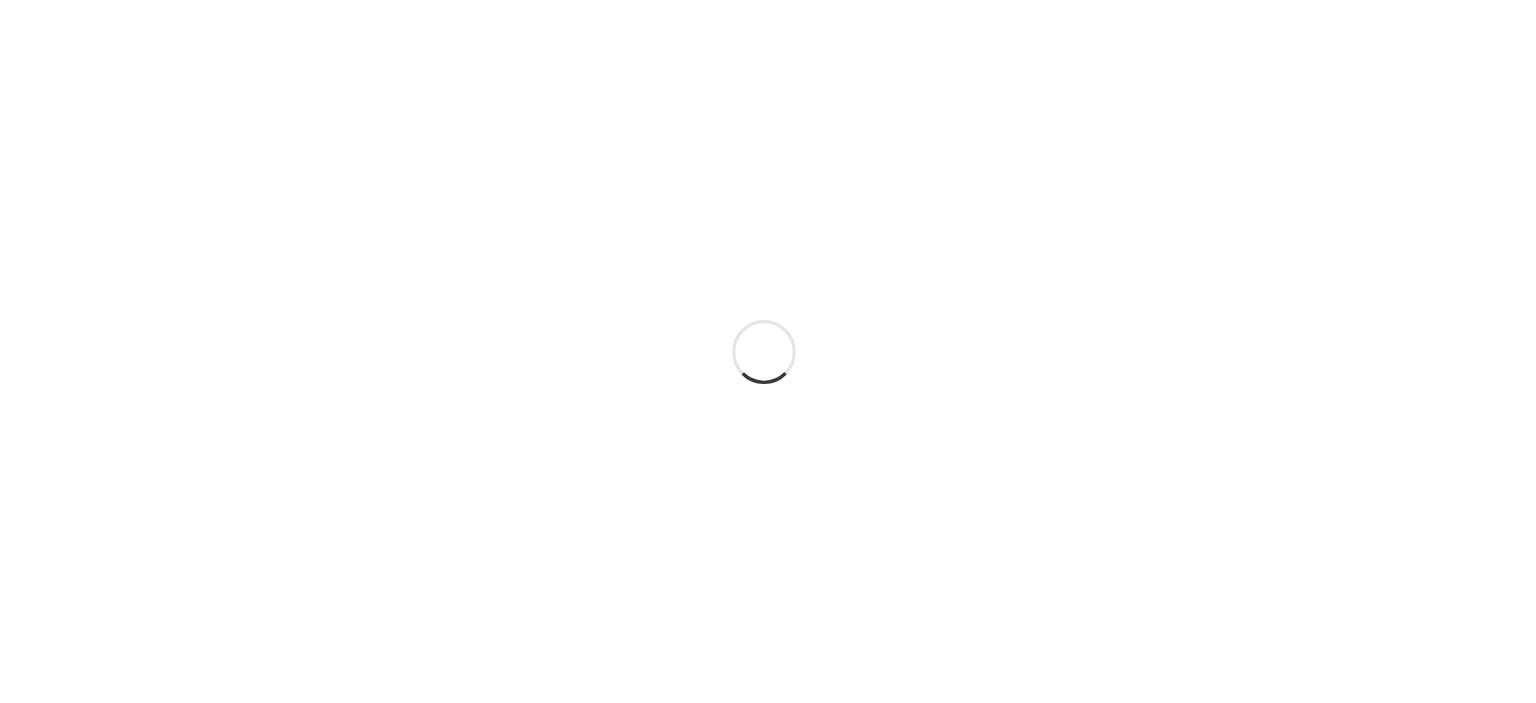 scroll, scrollTop: 0, scrollLeft: 0, axis: both 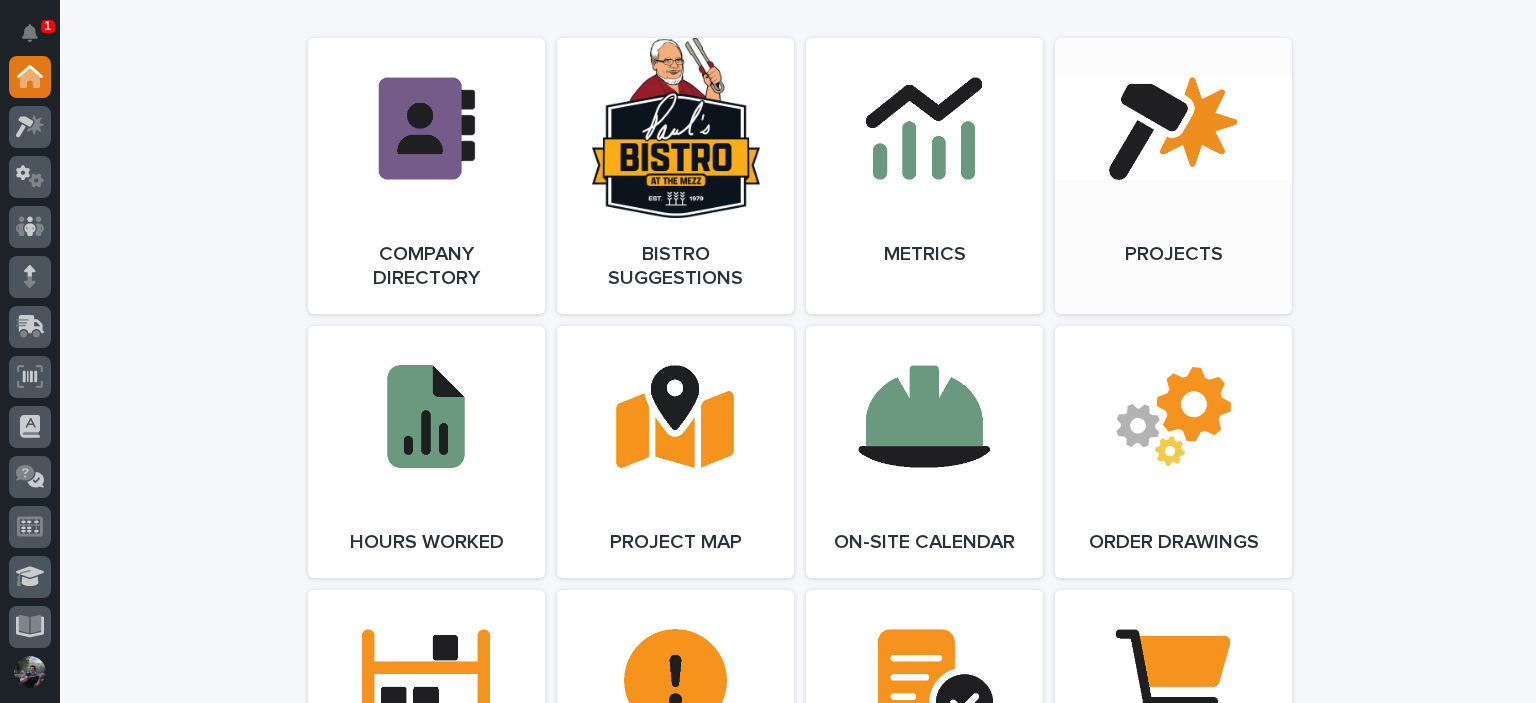 click on "Open Link" at bounding box center (1173, 176) 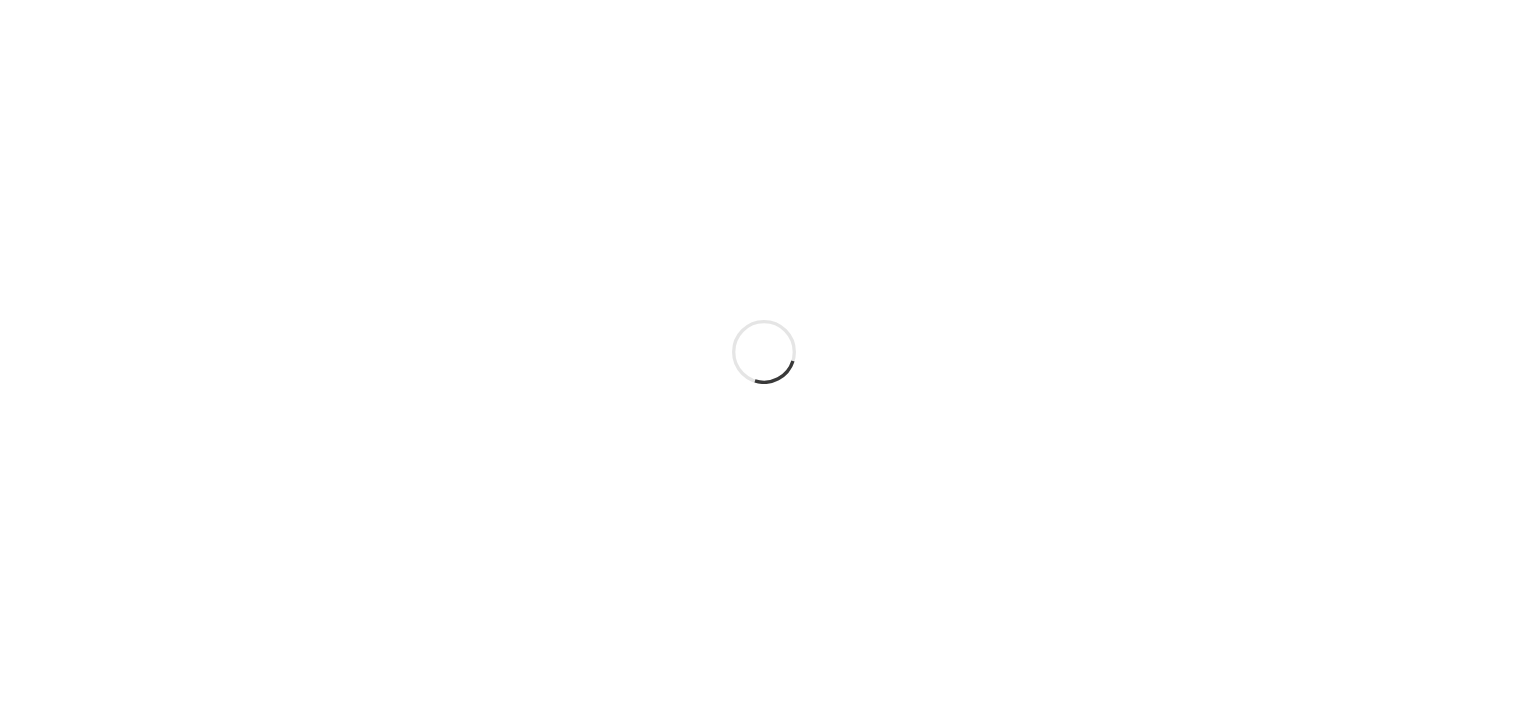 scroll, scrollTop: 0, scrollLeft: 0, axis: both 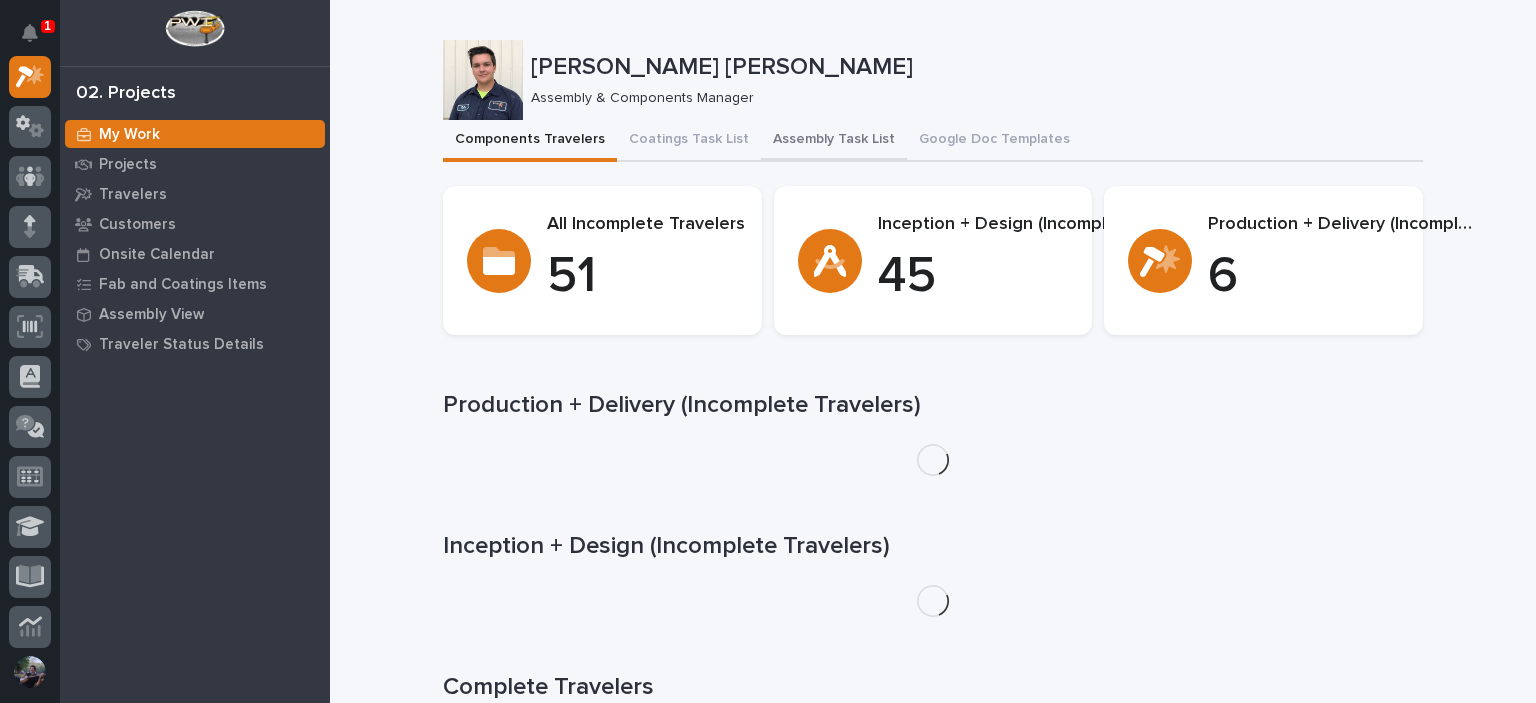 click on "Assembly Task List" at bounding box center (834, 141) 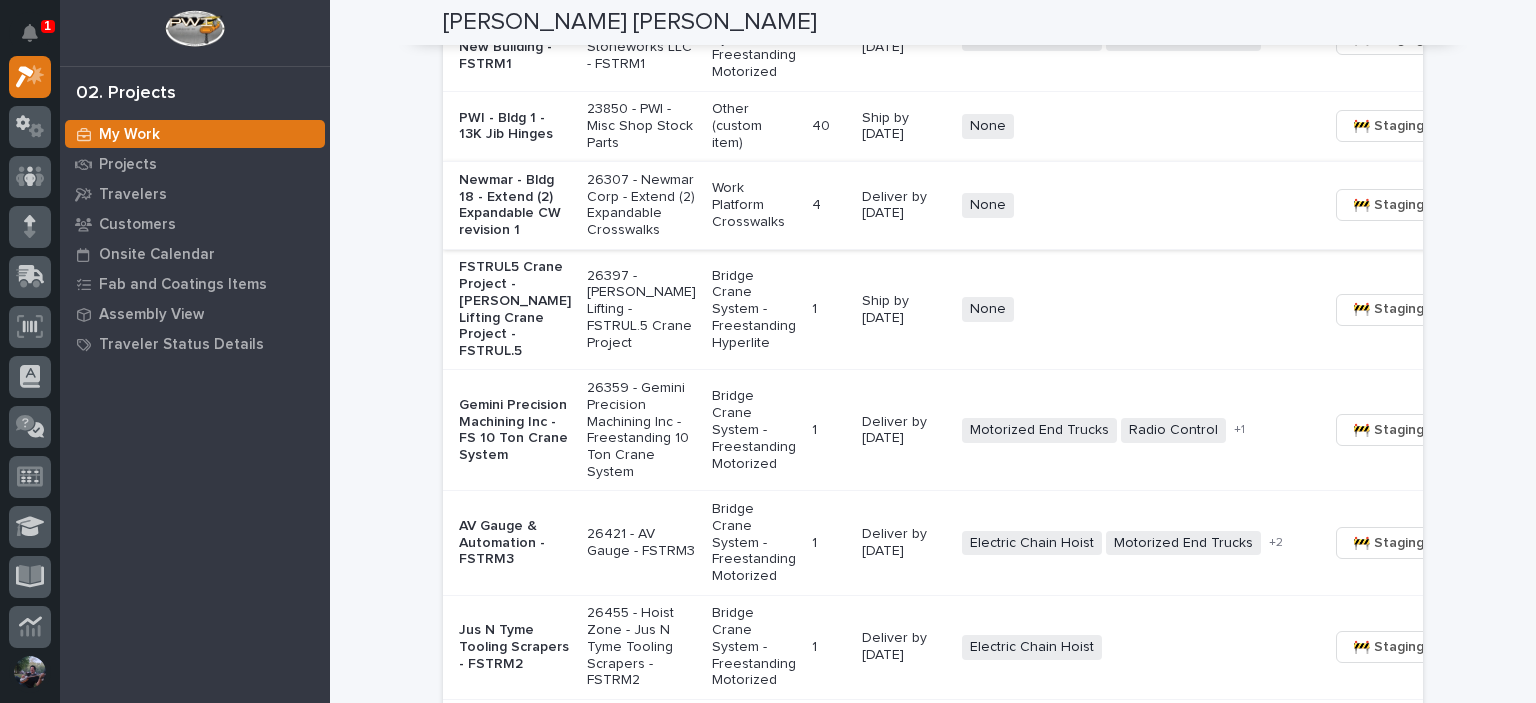 scroll, scrollTop: 1533, scrollLeft: 0, axis: vertical 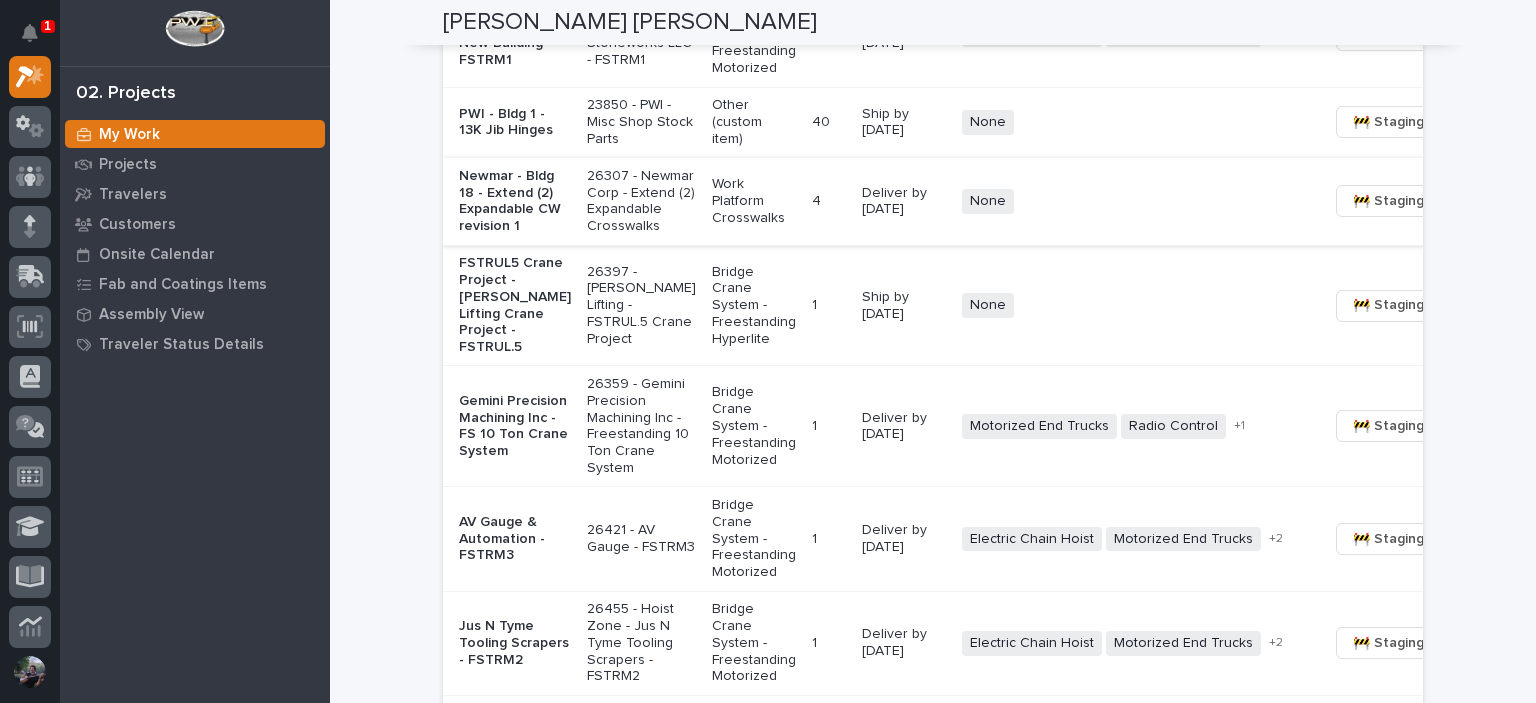 click on "🚧 Staging →" at bounding box center (1394, 201) 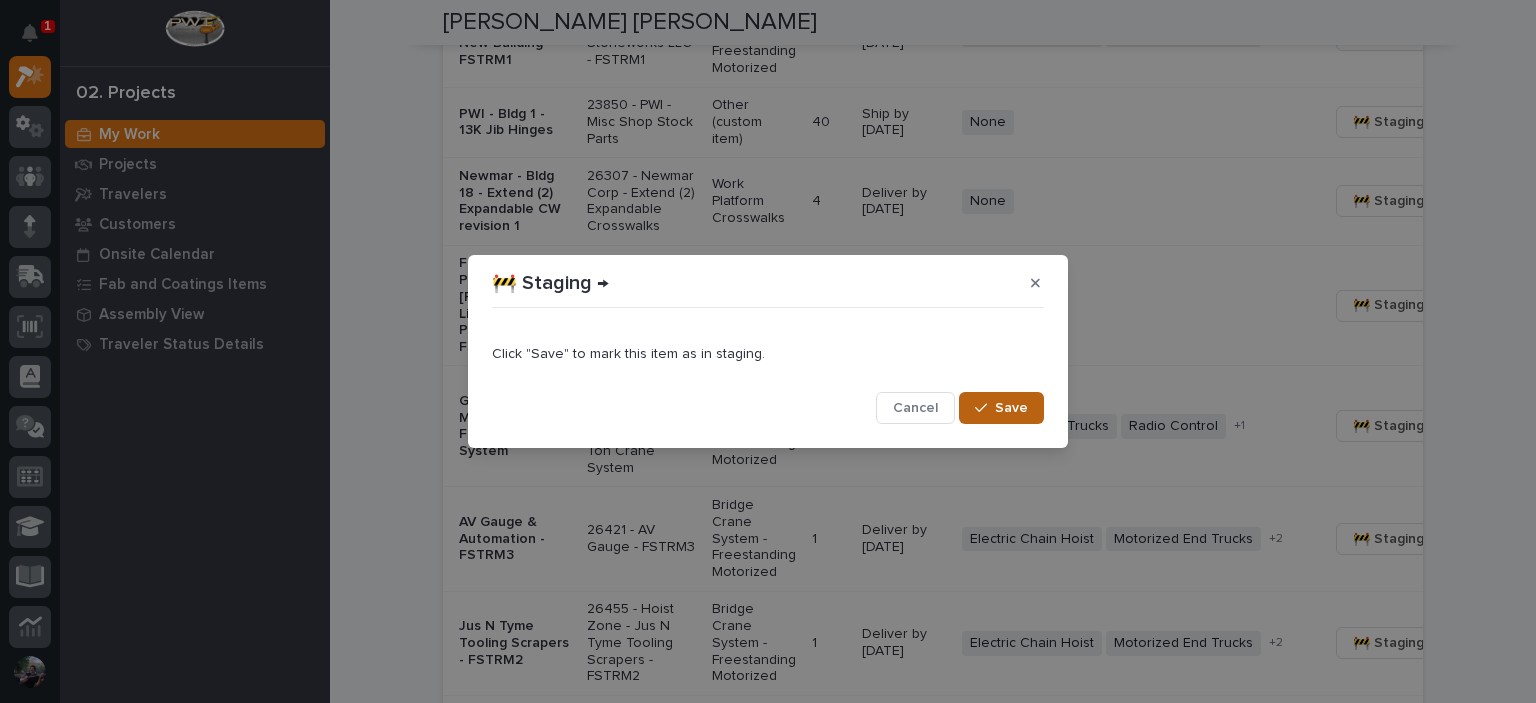 click on "Save" at bounding box center [1011, 408] 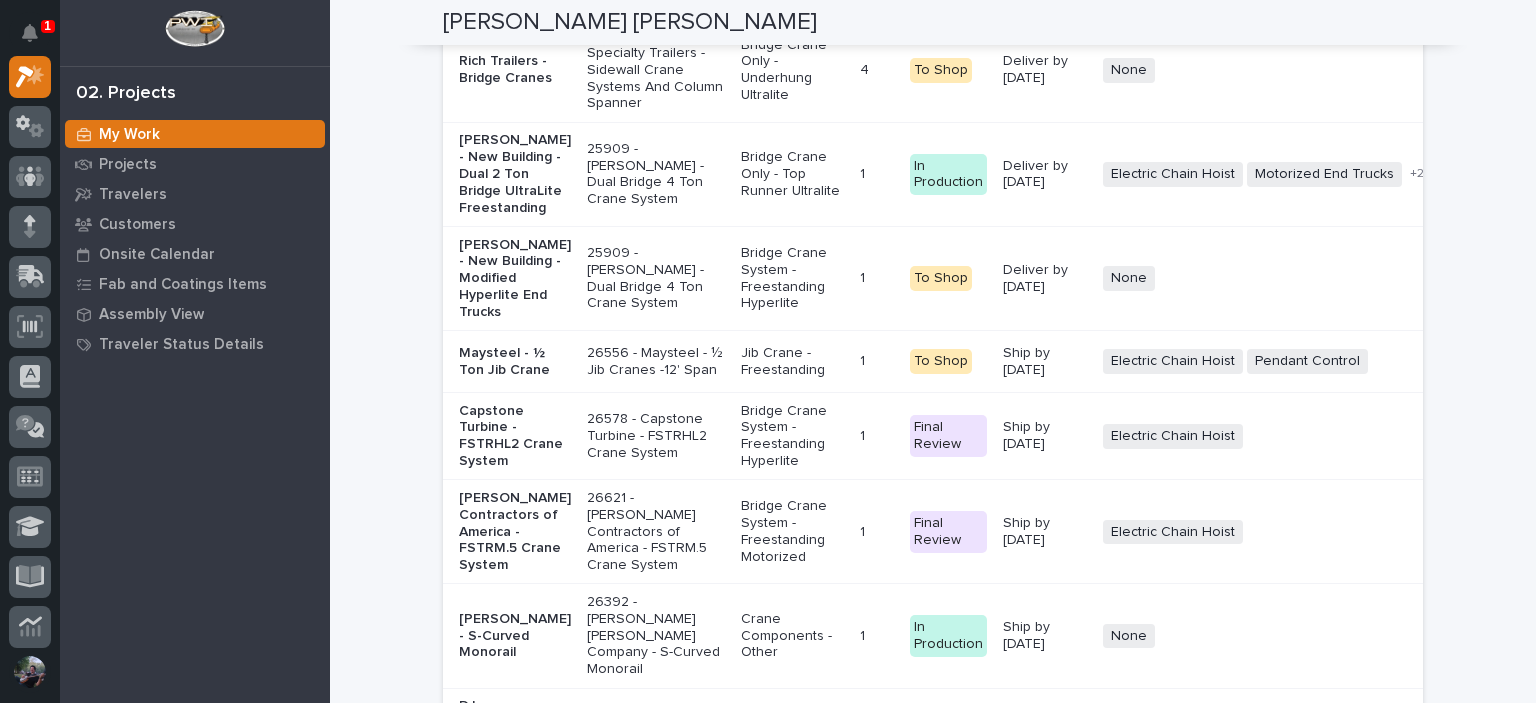 scroll, scrollTop: 5533, scrollLeft: 0, axis: vertical 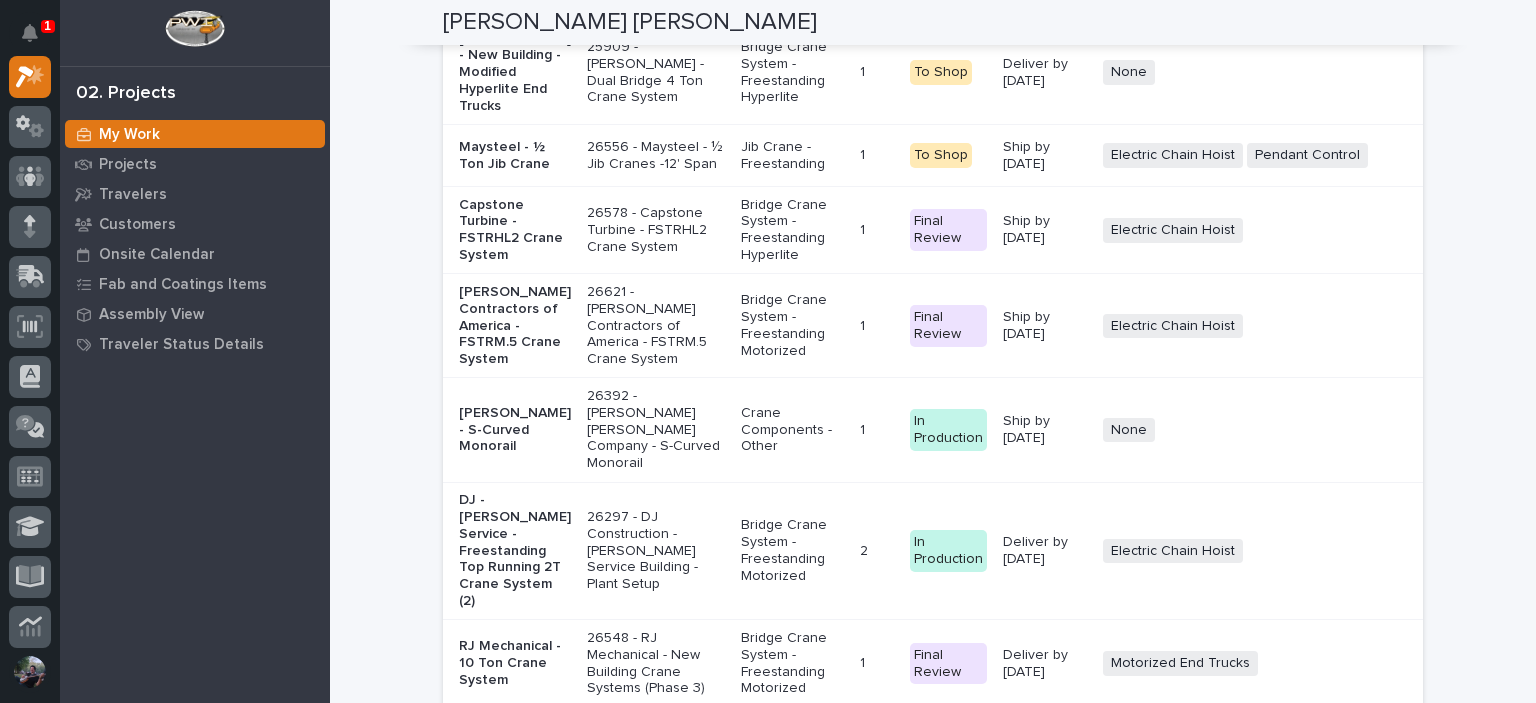 click on "Loading... Saving… Loading... Saving… Kyle Dean Miller Kyle Dean Miller Assembly & Components Manager Sorry, there was an error saving your record. Please try again. Please fill out the required fields below. Components Travelers Coatings Task List Assembly Task List Google Doc Templates Can't display tree at index  25 Can't display tree at index  11 Loading... Saving… Loading... Saving… Loading... Saving… Crane Kits Project Coordinator Work Location(s) Coating Process Description Project Item Type Item QTY Coating Process Deadline Electrical Components Hardware Status Belmont - Crane Kit 26395 - Belmont Trailers - Crane Kit Bridge Crane Kit 1 1   In-House Paint/Powder   Ship by 9/1/25 Electric Chain Hoist Motorized End Trucks Radio Control + 0 Not Pulled 🚧 Staging → 📦 Ready to Ship → 🔩 Hardware 1  of  1 Show 30 records per page Back Next Loading... Saving… Hoist and Trolley Components Name Company Contact Payment Status Shipping Reqeusts Status (from Shipping Reqeusts) HZ 43729" at bounding box center [933, -1921] 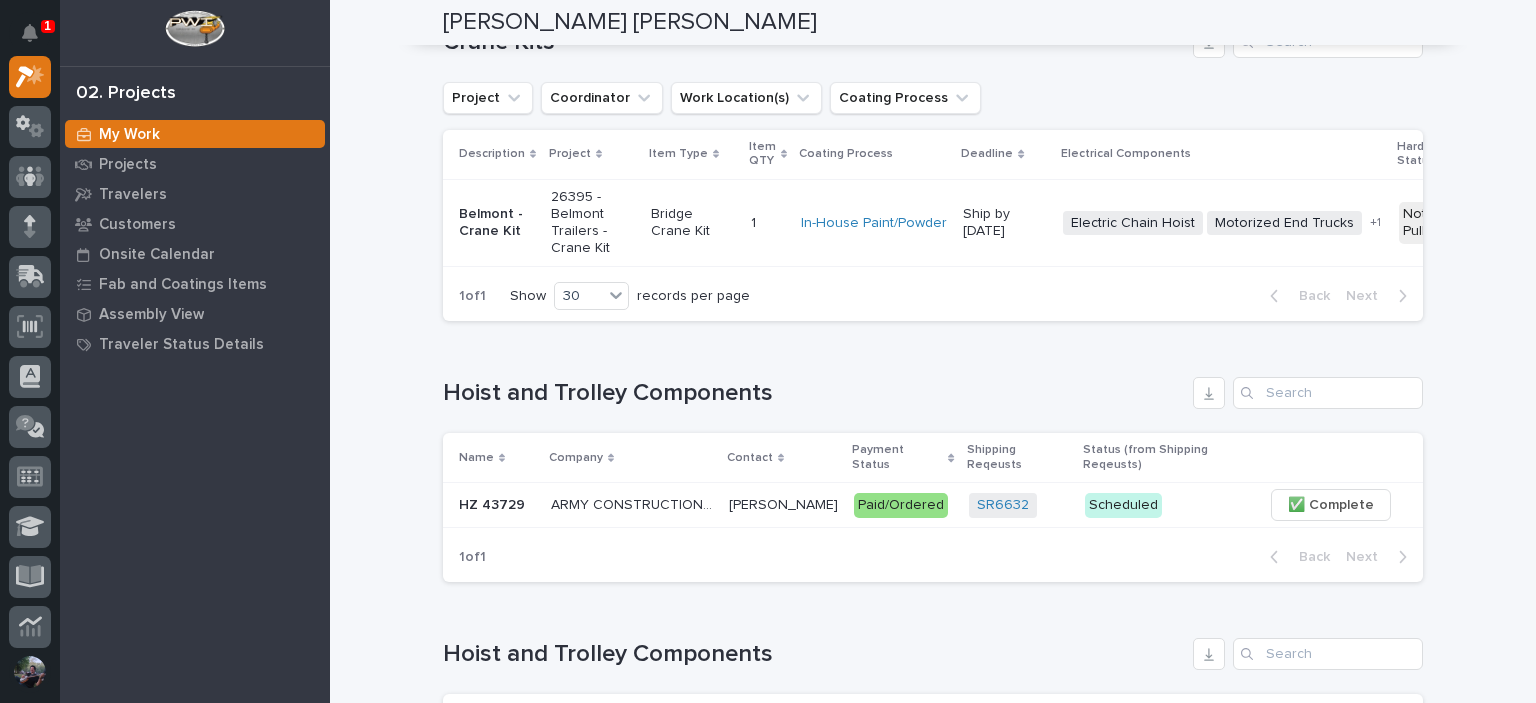 scroll, scrollTop: 0, scrollLeft: 0, axis: both 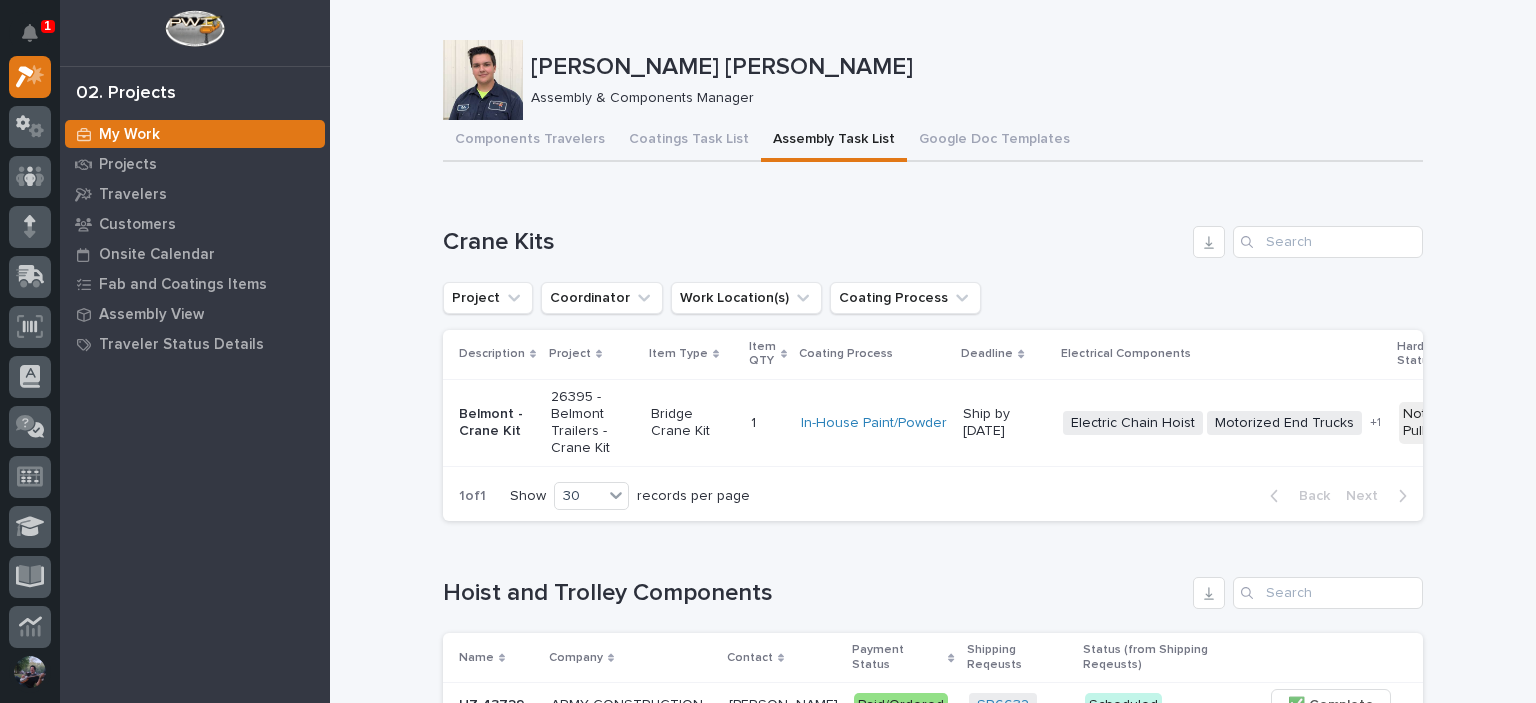 click on "Loading... Saving… Crane Kits Project Coordinator Work Location(s) Coating Process Description Project Item Type Item QTY Coating Process Deadline Electrical Components Hardware Status Belmont - Crane Kit 26395 - Belmont Trailers - Crane Kit Bridge Crane Kit 1 1   In-House Paint/Powder   Ship by 9/1/25 Electric Chain Hoist Motorized End Trucks Radio Control + 1 Not Pulled 🚧 Staging → 📦 Ready to Ship → 🔩 Hardware 1  of  1 Show 30 records per page Back Next" at bounding box center [933, 361] 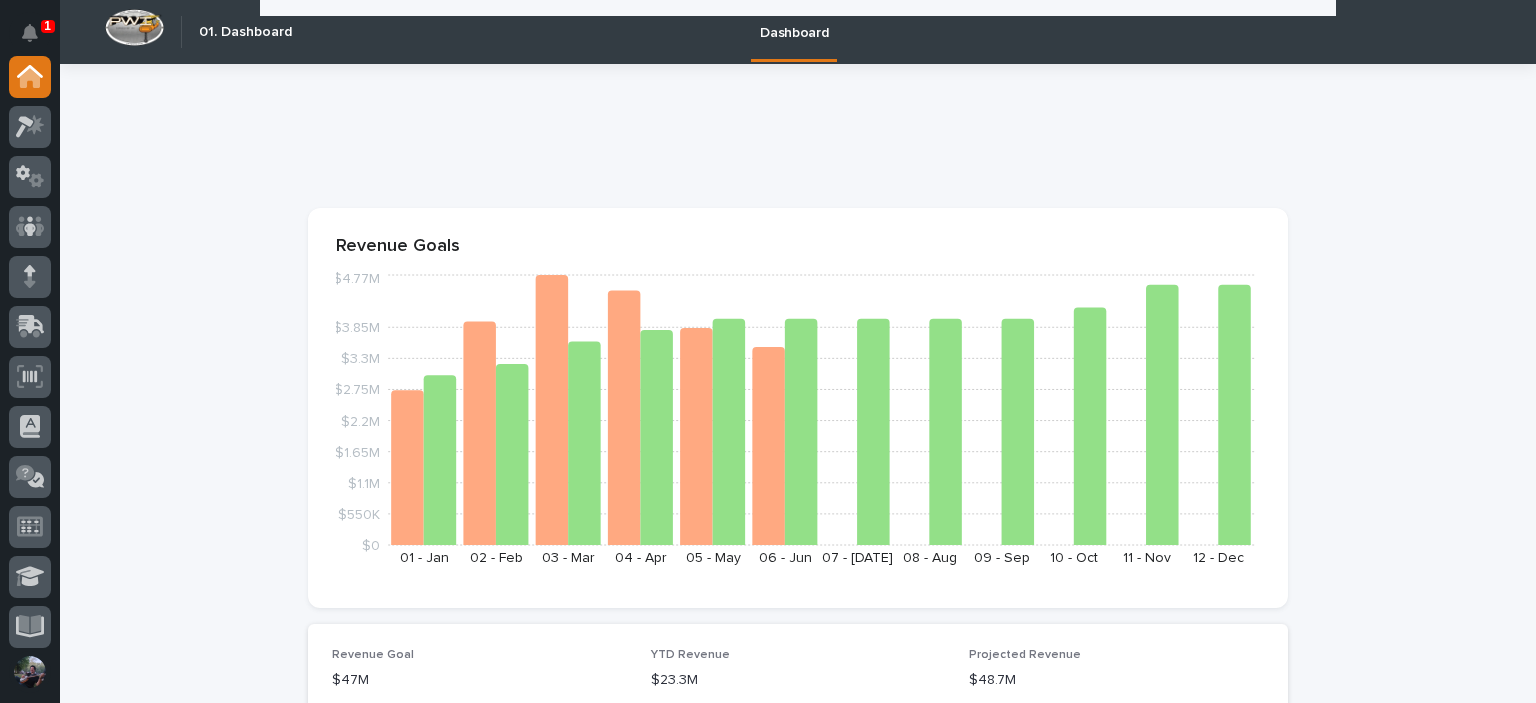 scroll, scrollTop: 0, scrollLeft: 0, axis: both 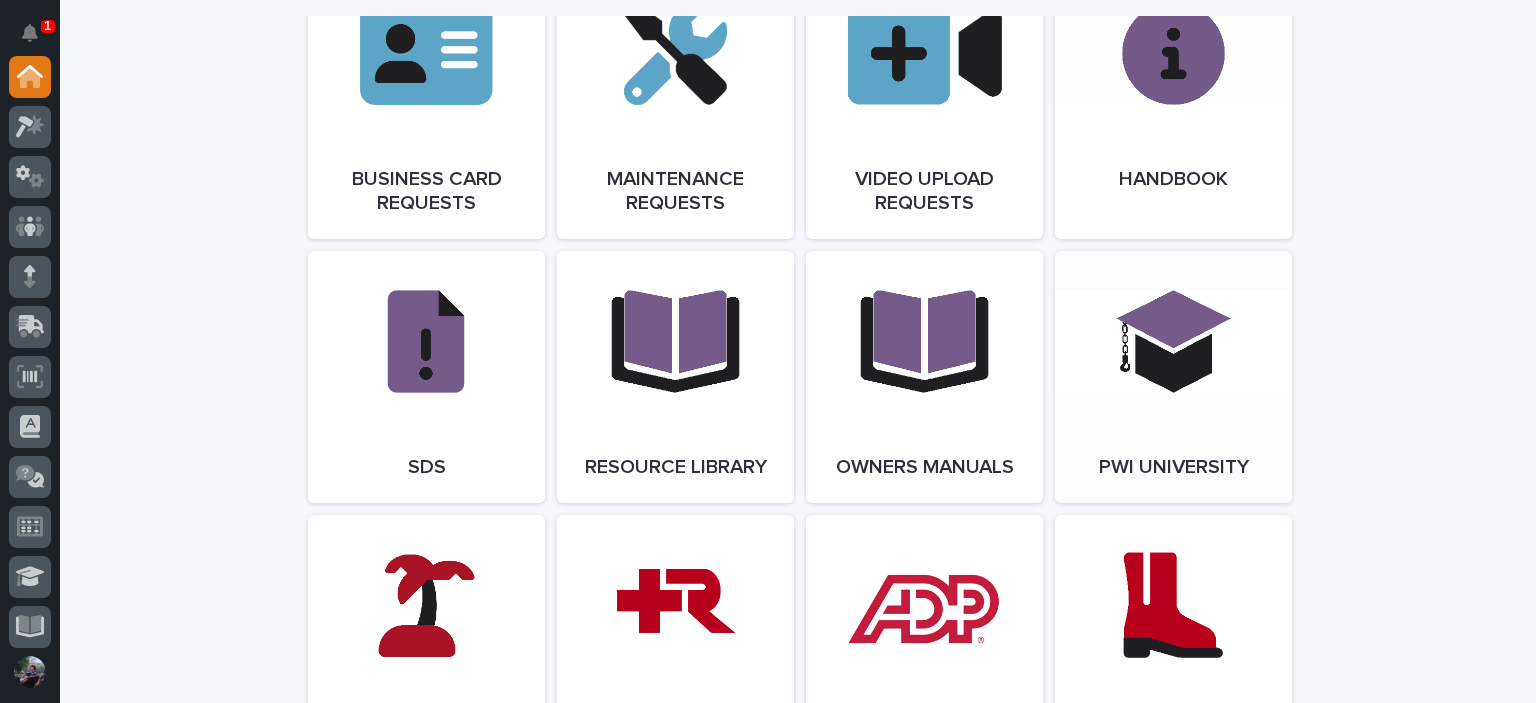 click on "Open Link" at bounding box center (1173, 377) 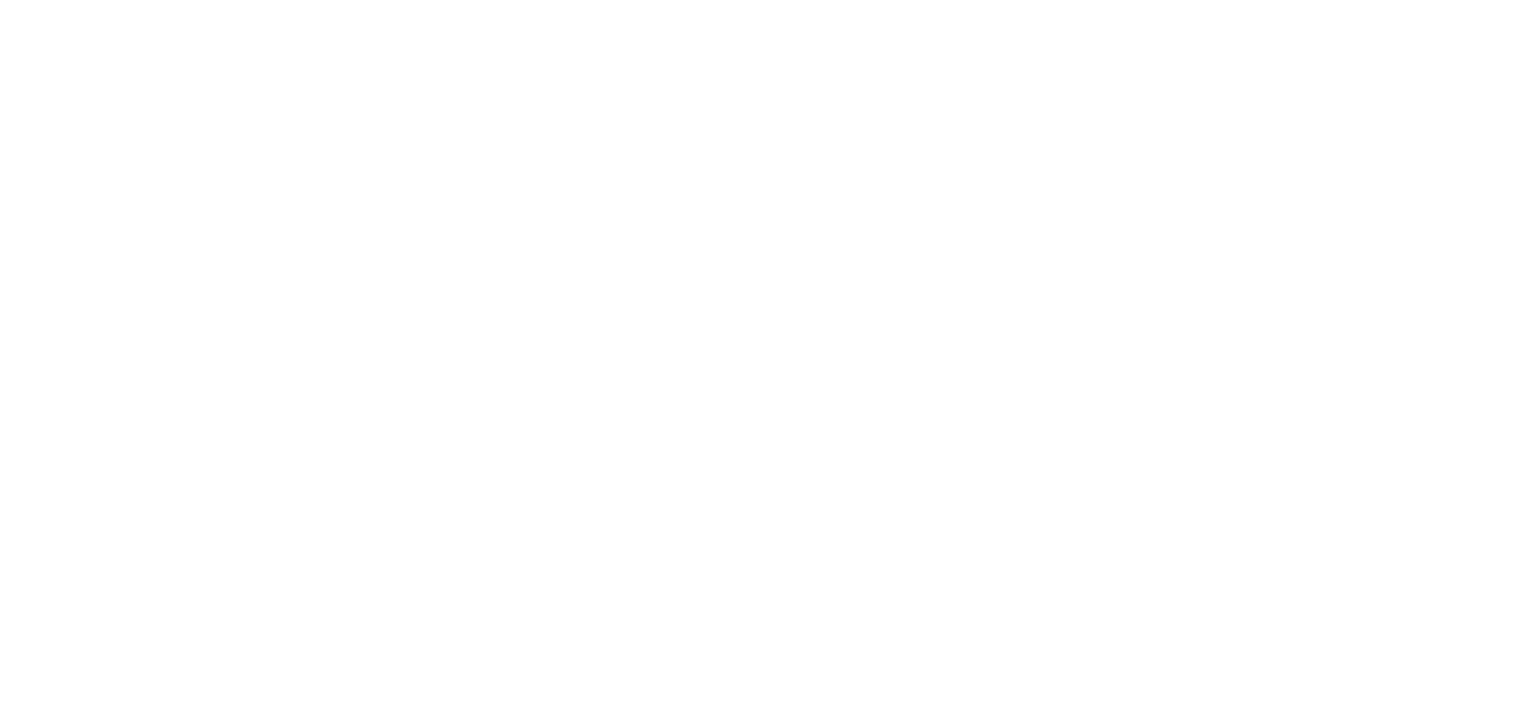 scroll, scrollTop: 0, scrollLeft: 0, axis: both 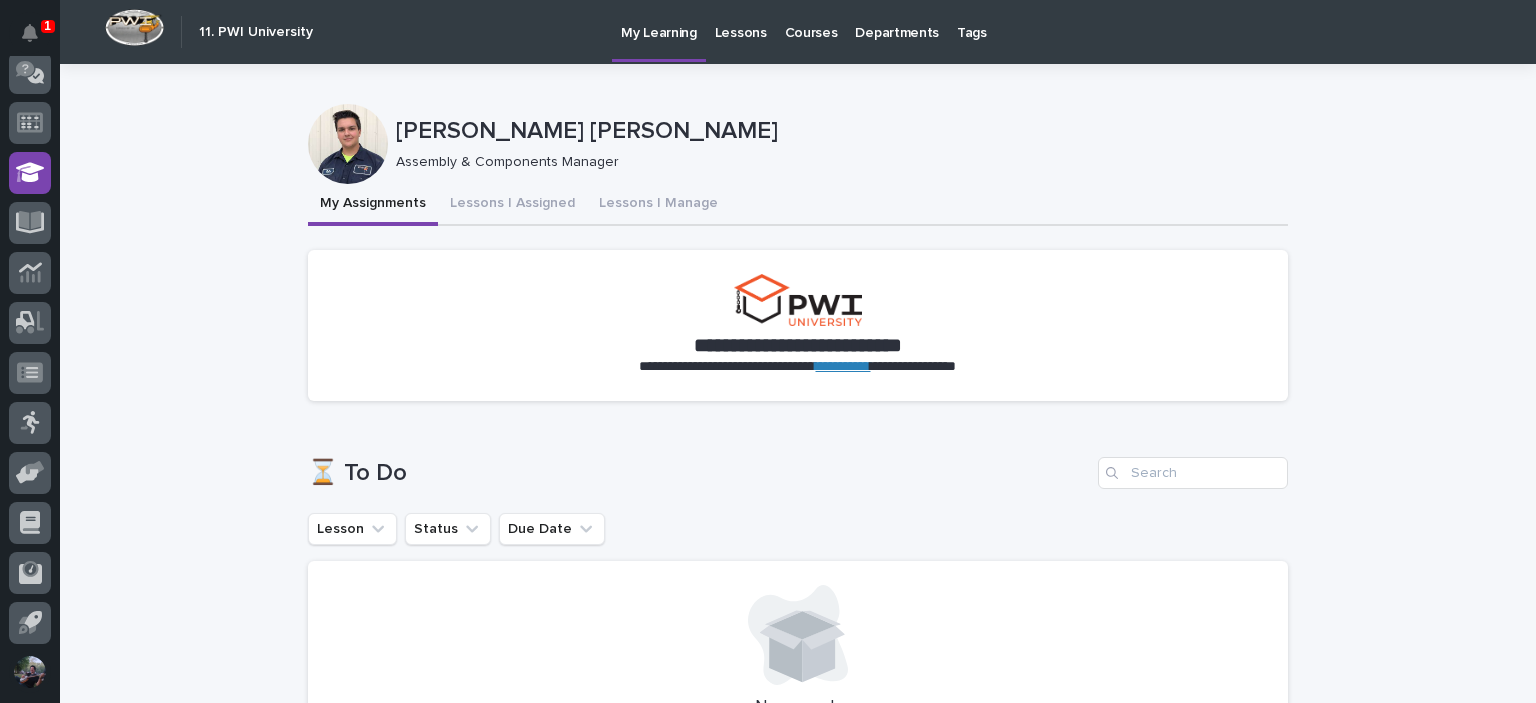 click on "Courses" at bounding box center [811, 21] 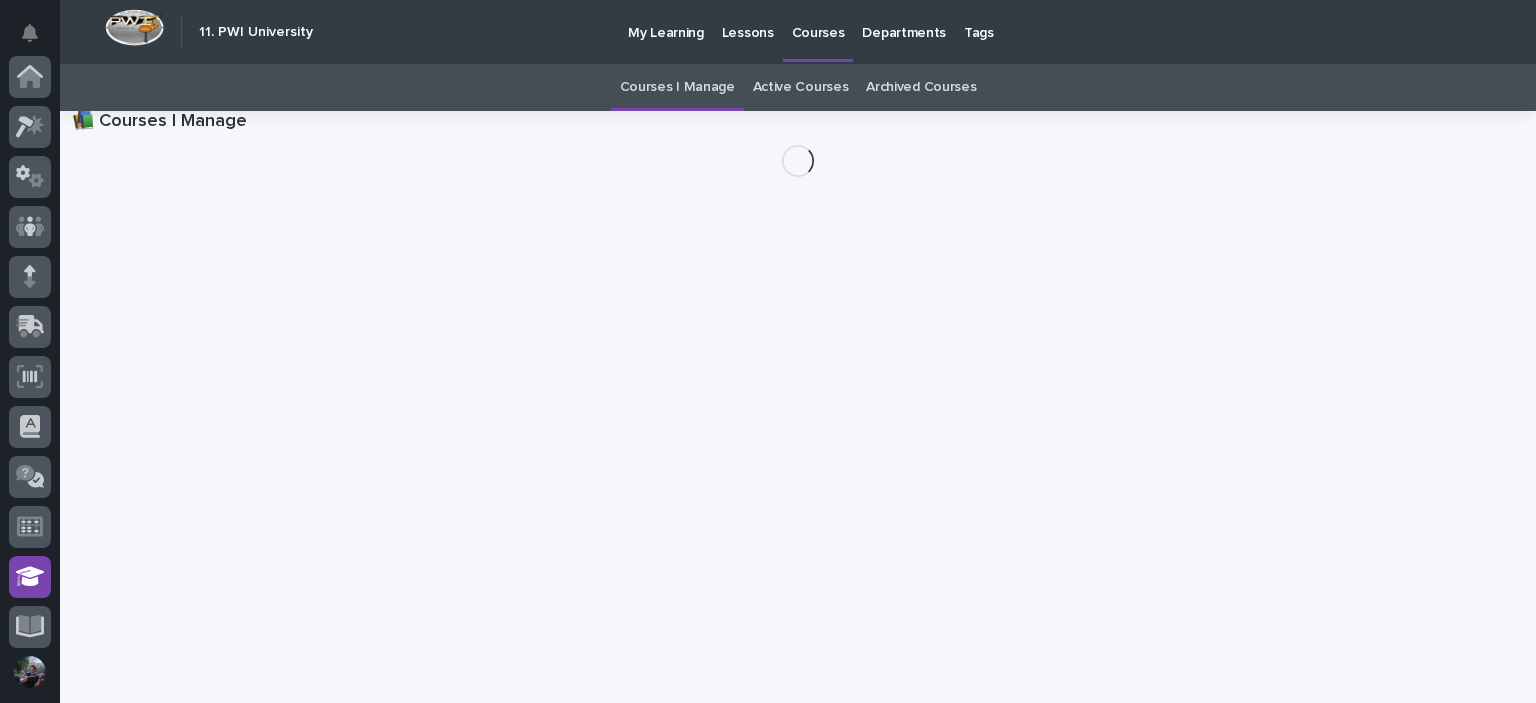 scroll, scrollTop: 404, scrollLeft: 0, axis: vertical 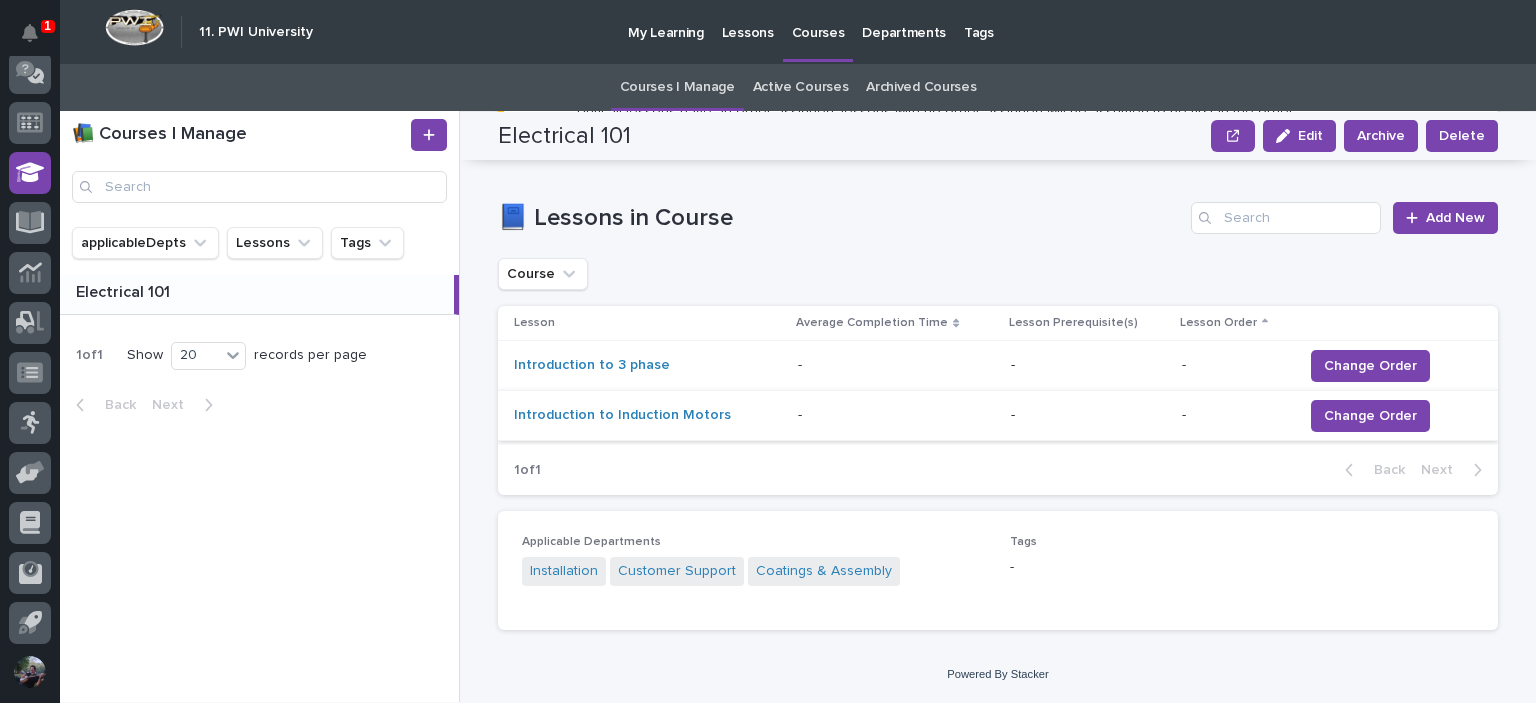 click on "Introduction to 3 phase" at bounding box center [648, 365] 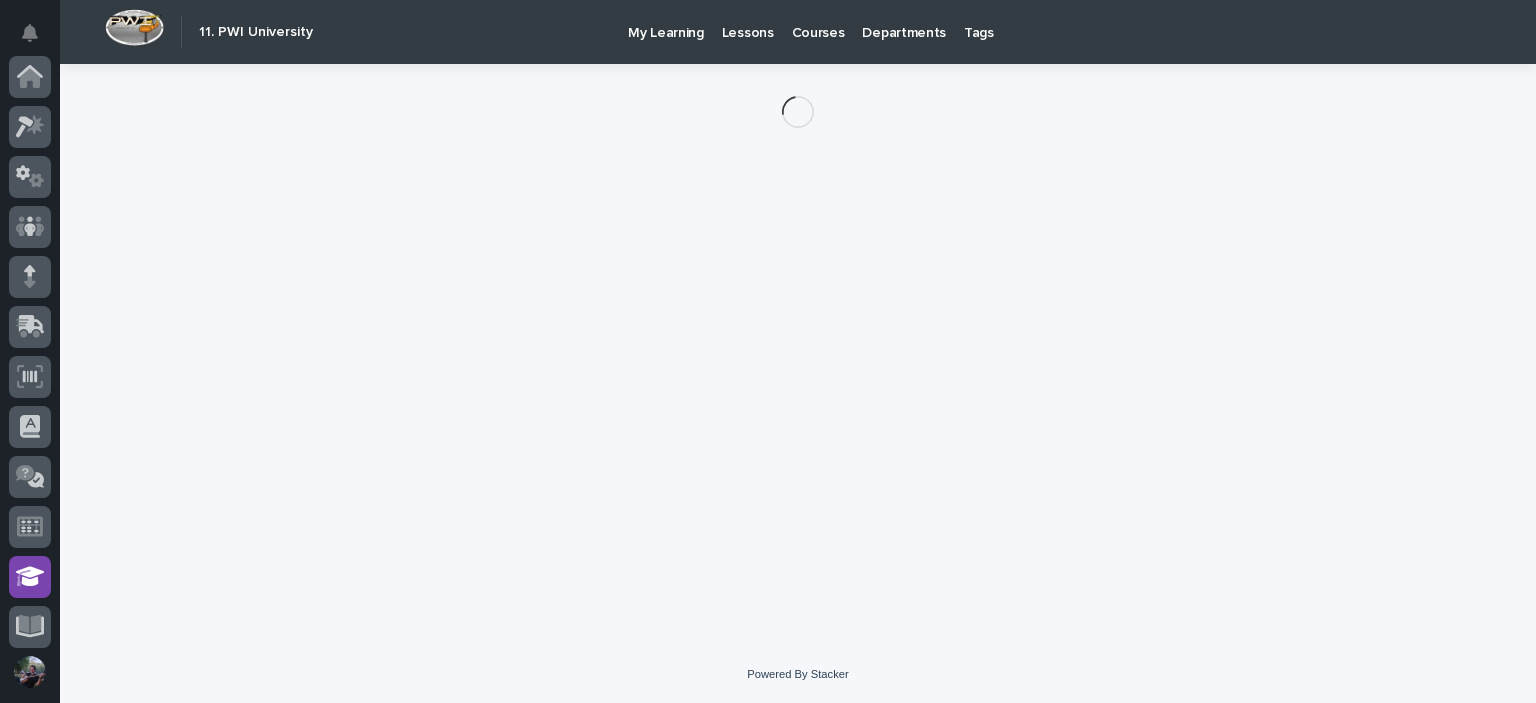 scroll, scrollTop: 404, scrollLeft: 0, axis: vertical 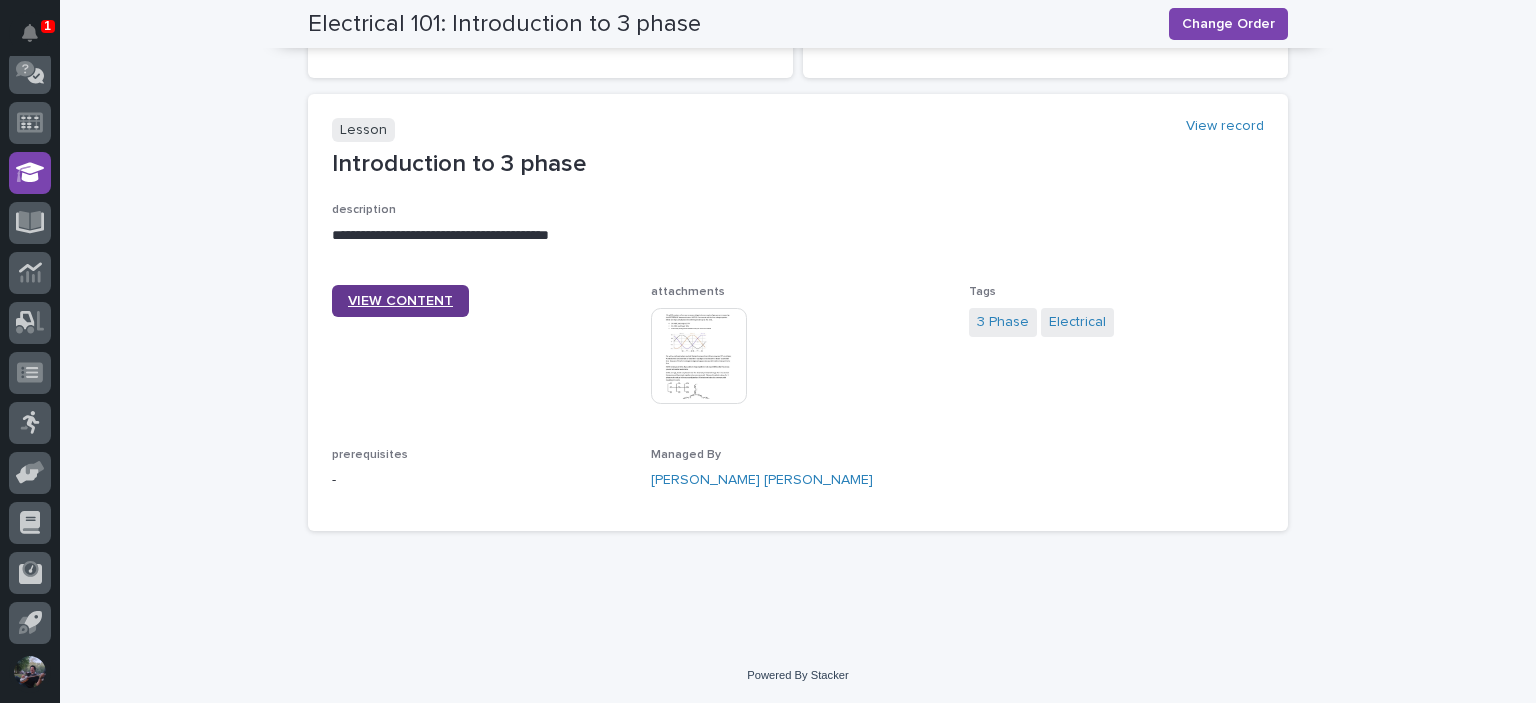 click on "VIEW CONTENT" at bounding box center [400, 301] 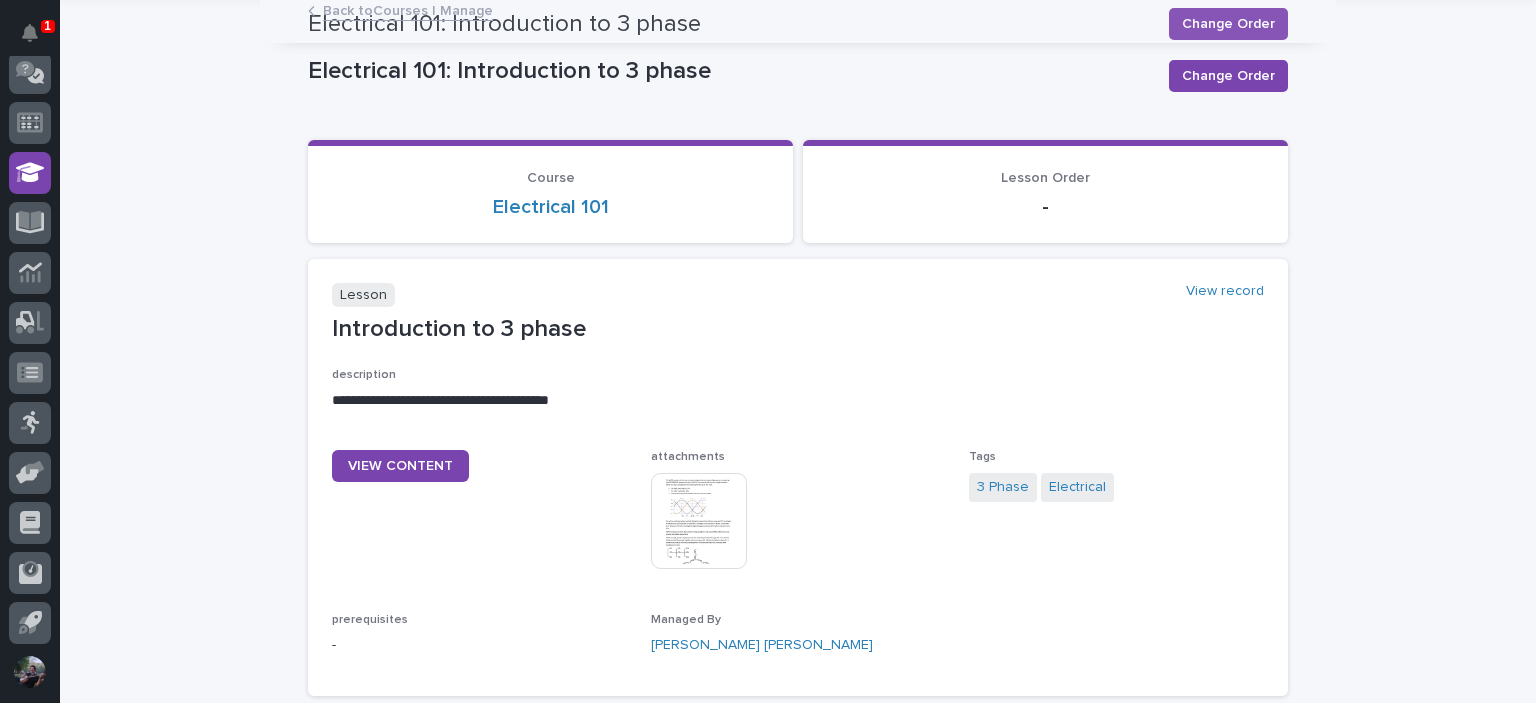 scroll, scrollTop: 0, scrollLeft: 0, axis: both 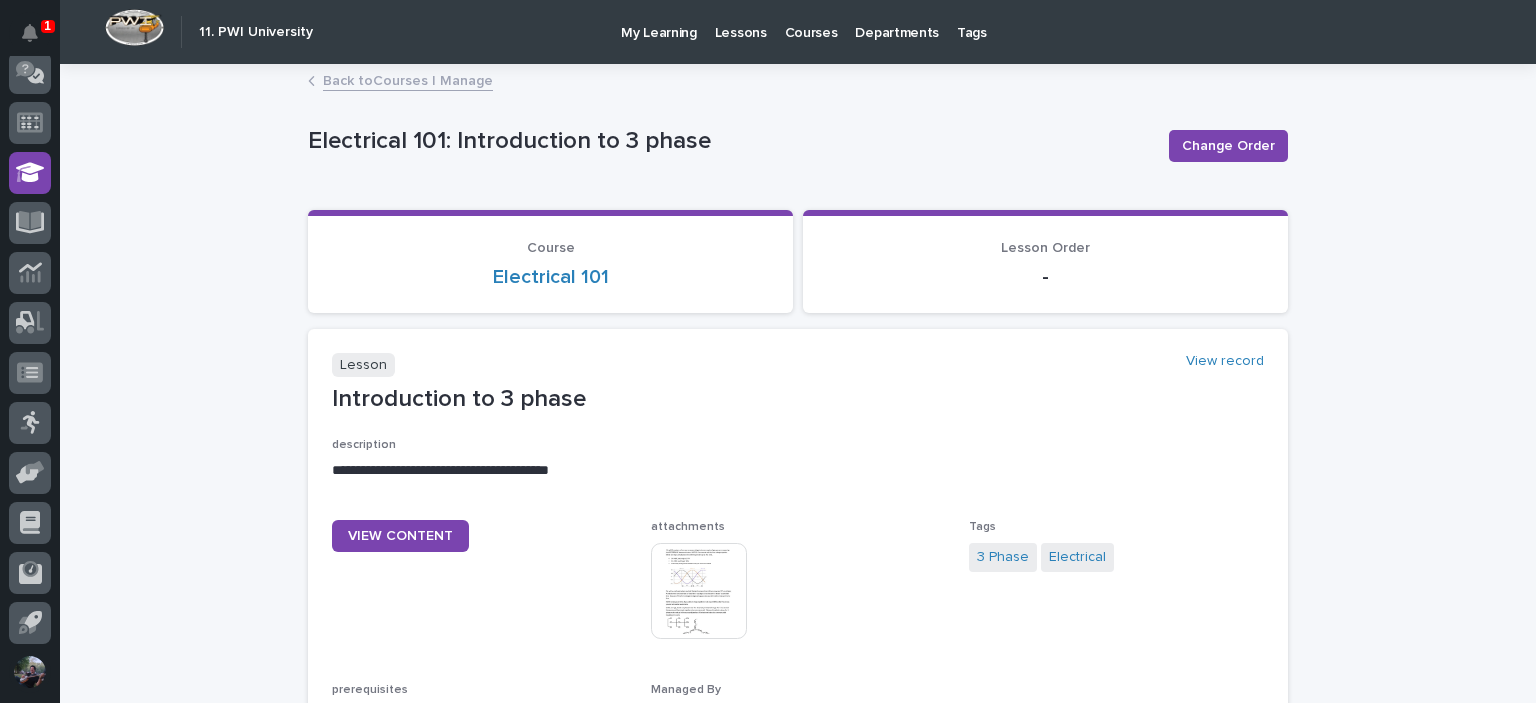click on "Back to  Courses I Manage" at bounding box center (408, 79) 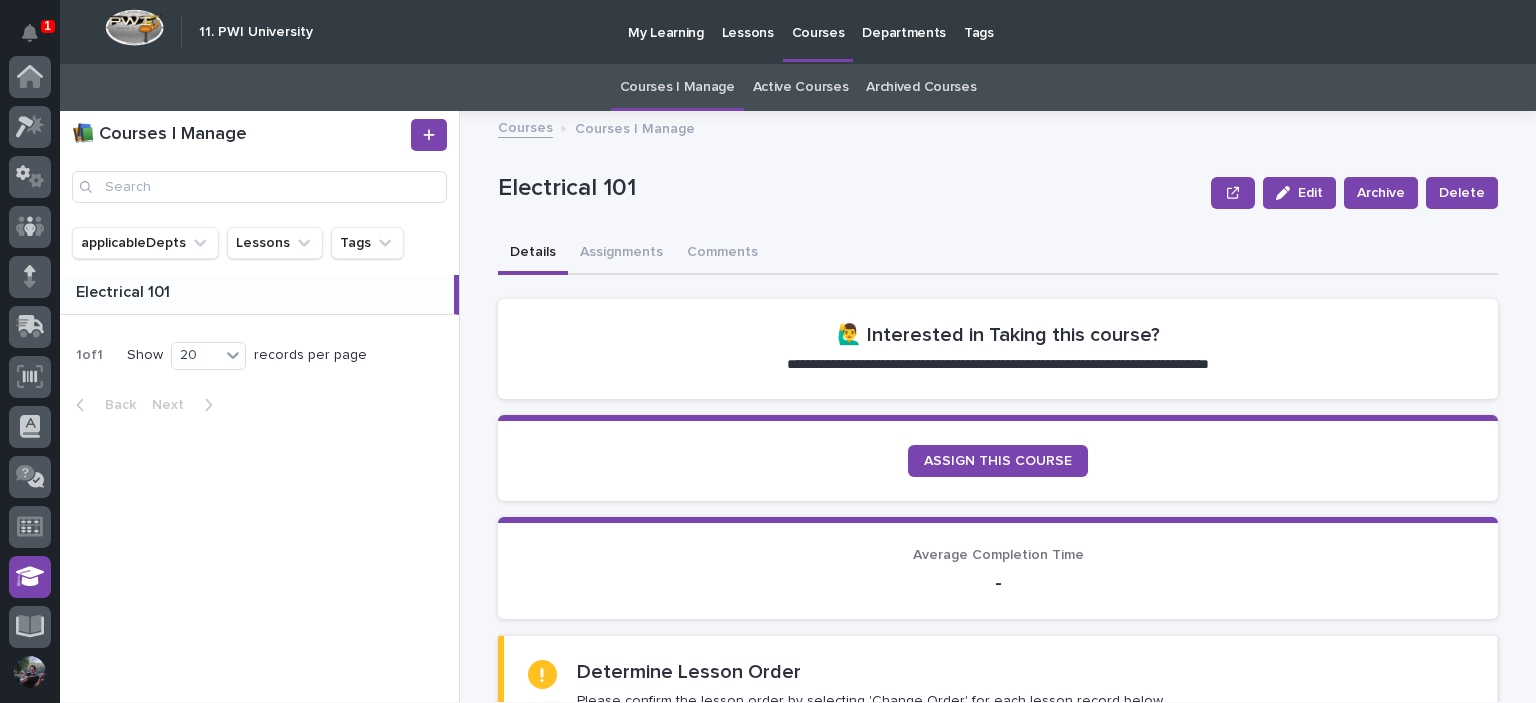 scroll, scrollTop: 404, scrollLeft: 0, axis: vertical 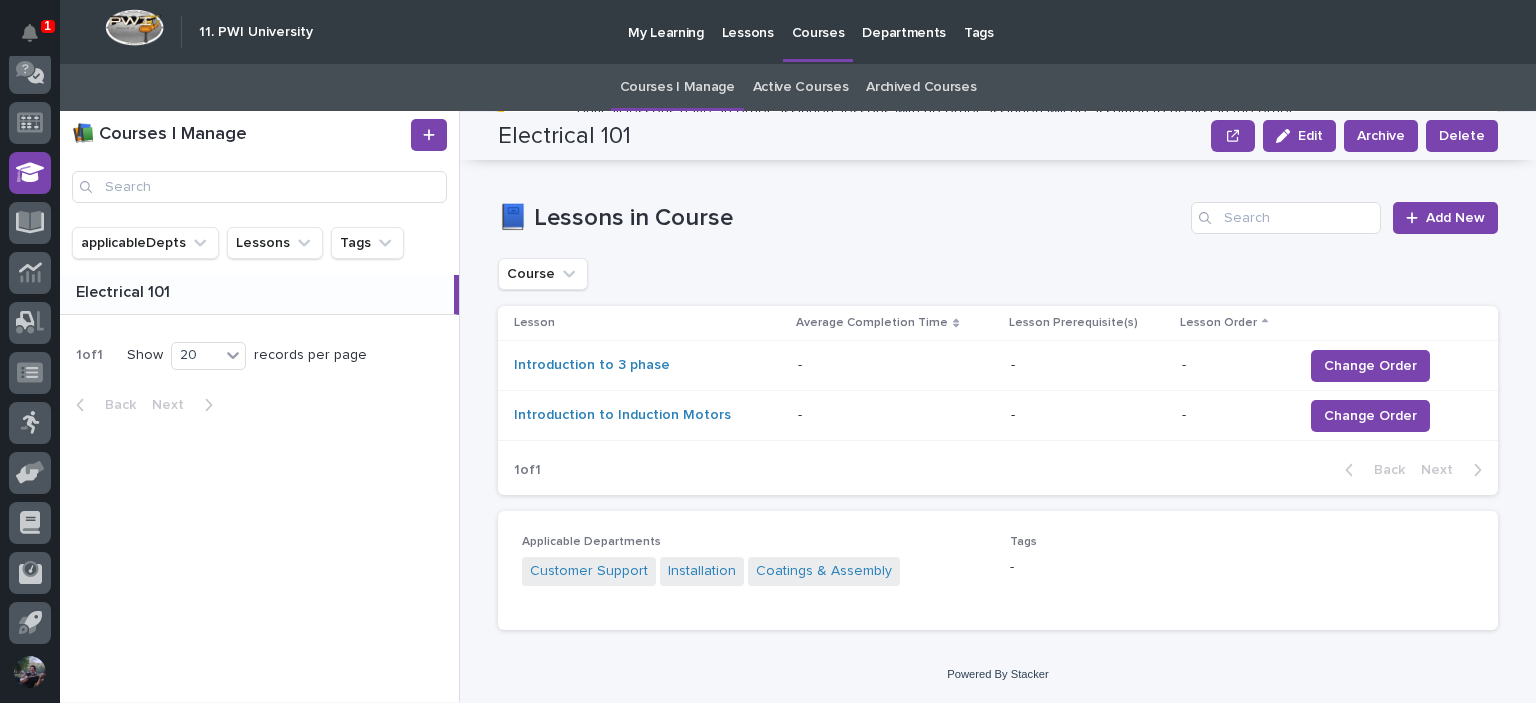 click on "Introduction to Induction Motors" at bounding box center (648, 415) 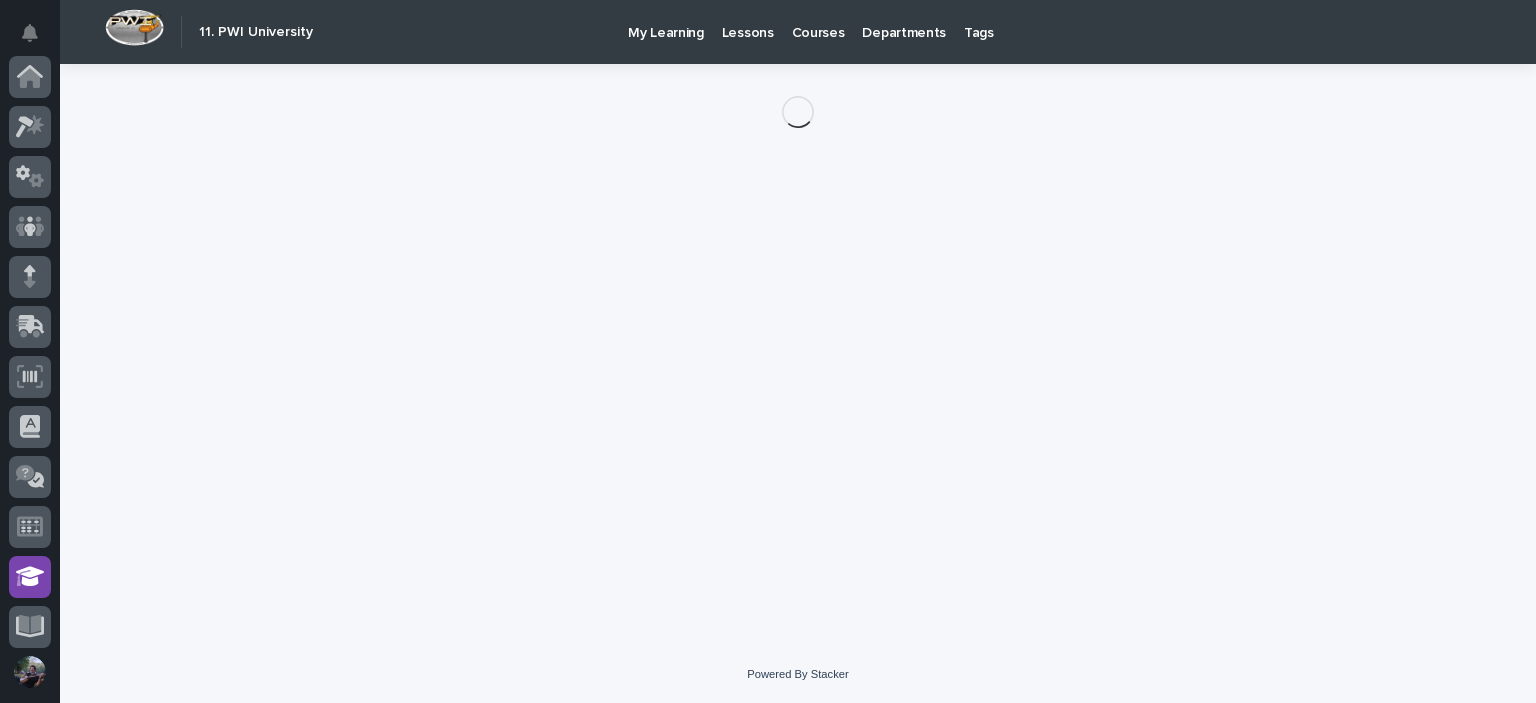 scroll, scrollTop: 404, scrollLeft: 0, axis: vertical 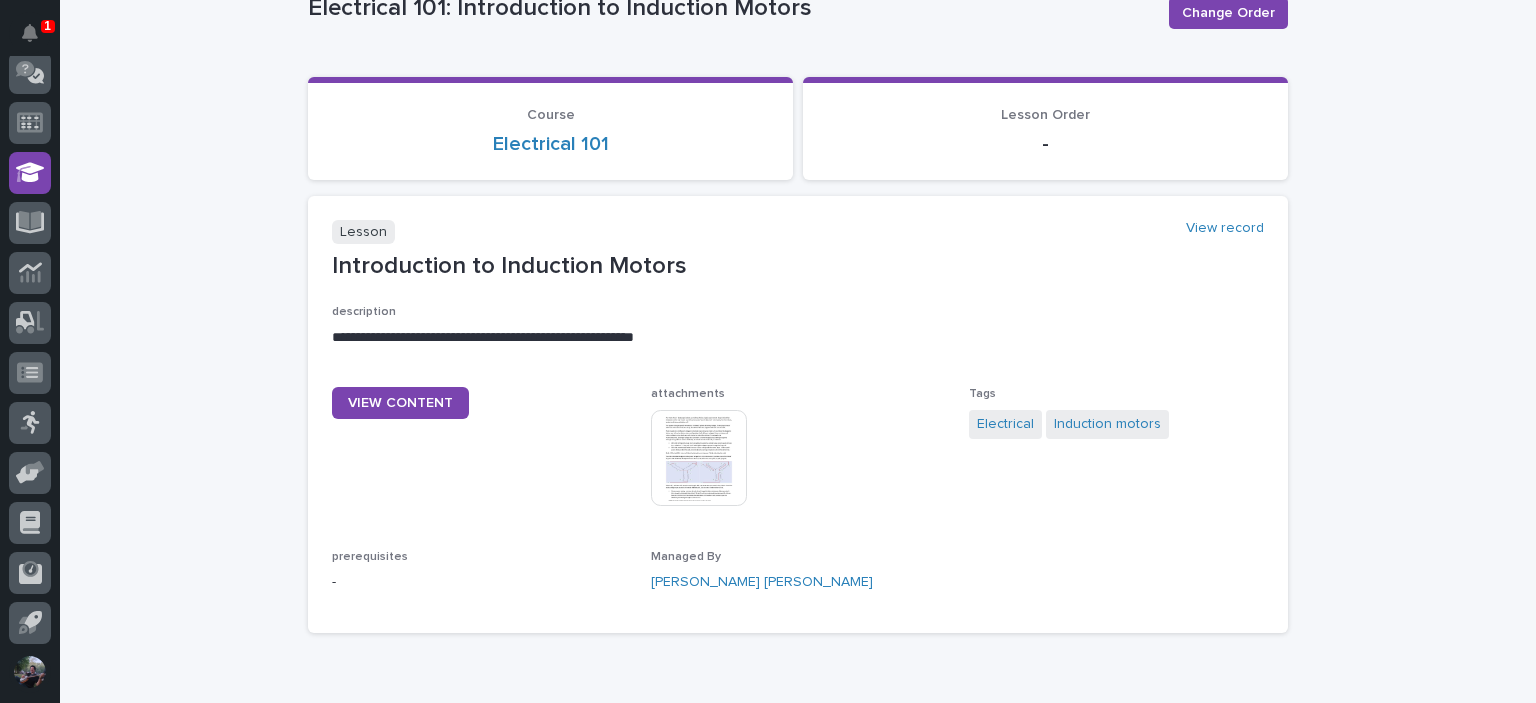 click at bounding box center [699, 458] 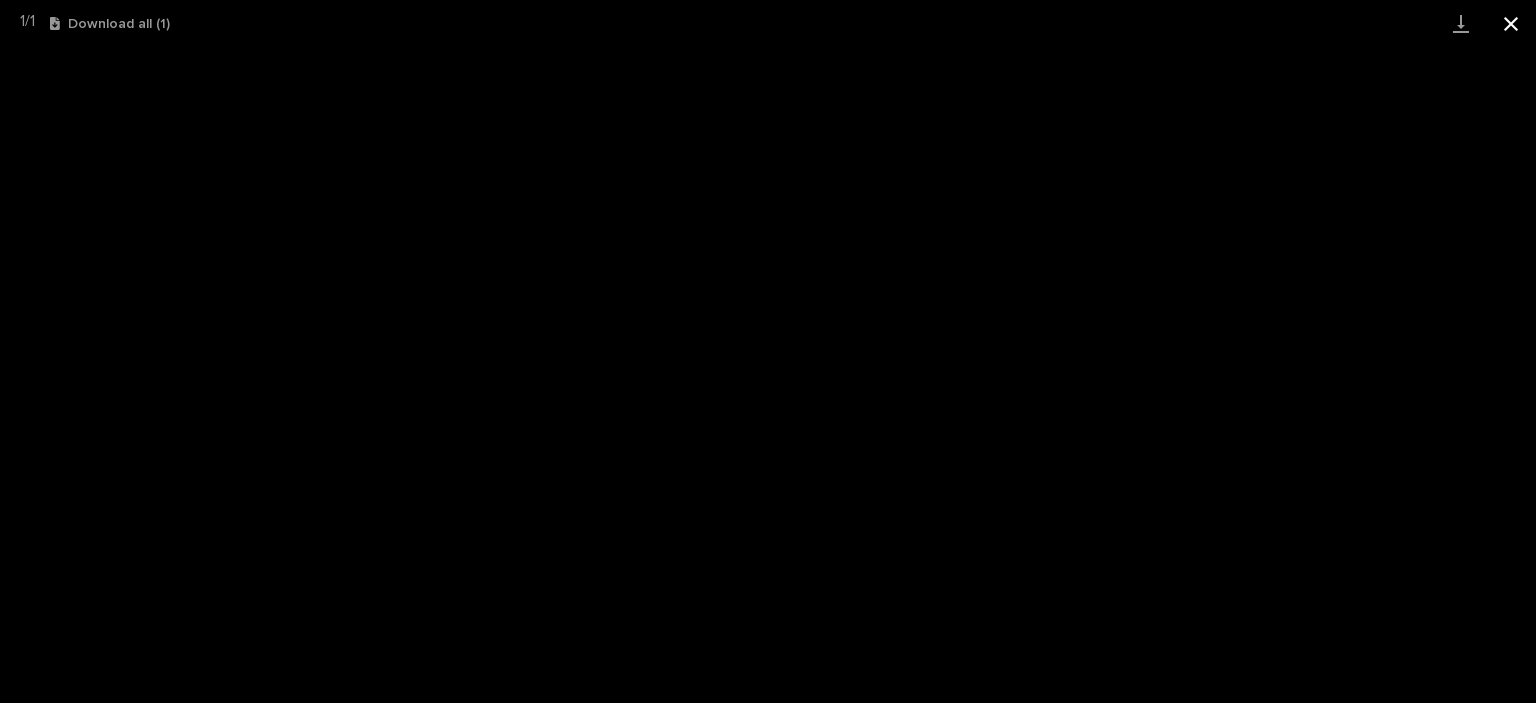 click at bounding box center [1511, 23] 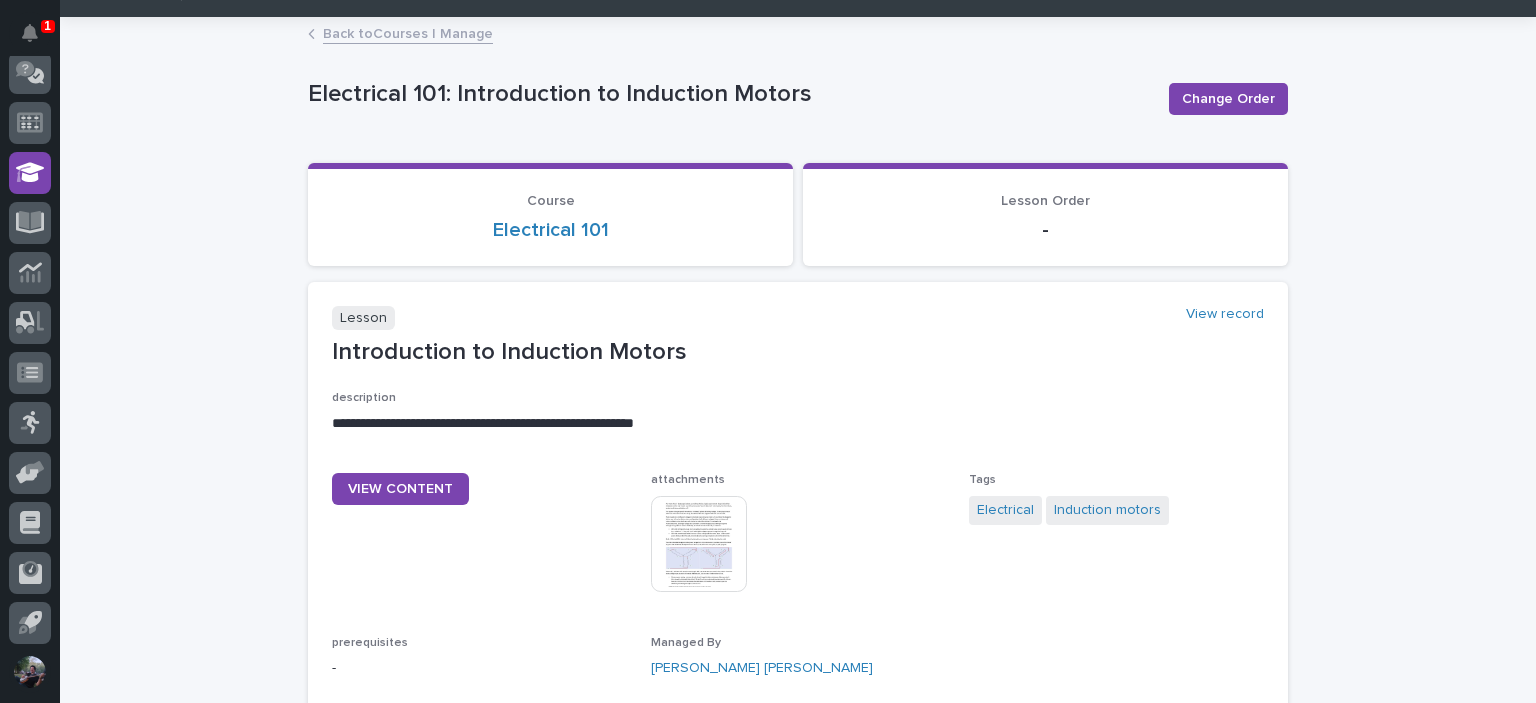 scroll, scrollTop: 66, scrollLeft: 0, axis: vertical 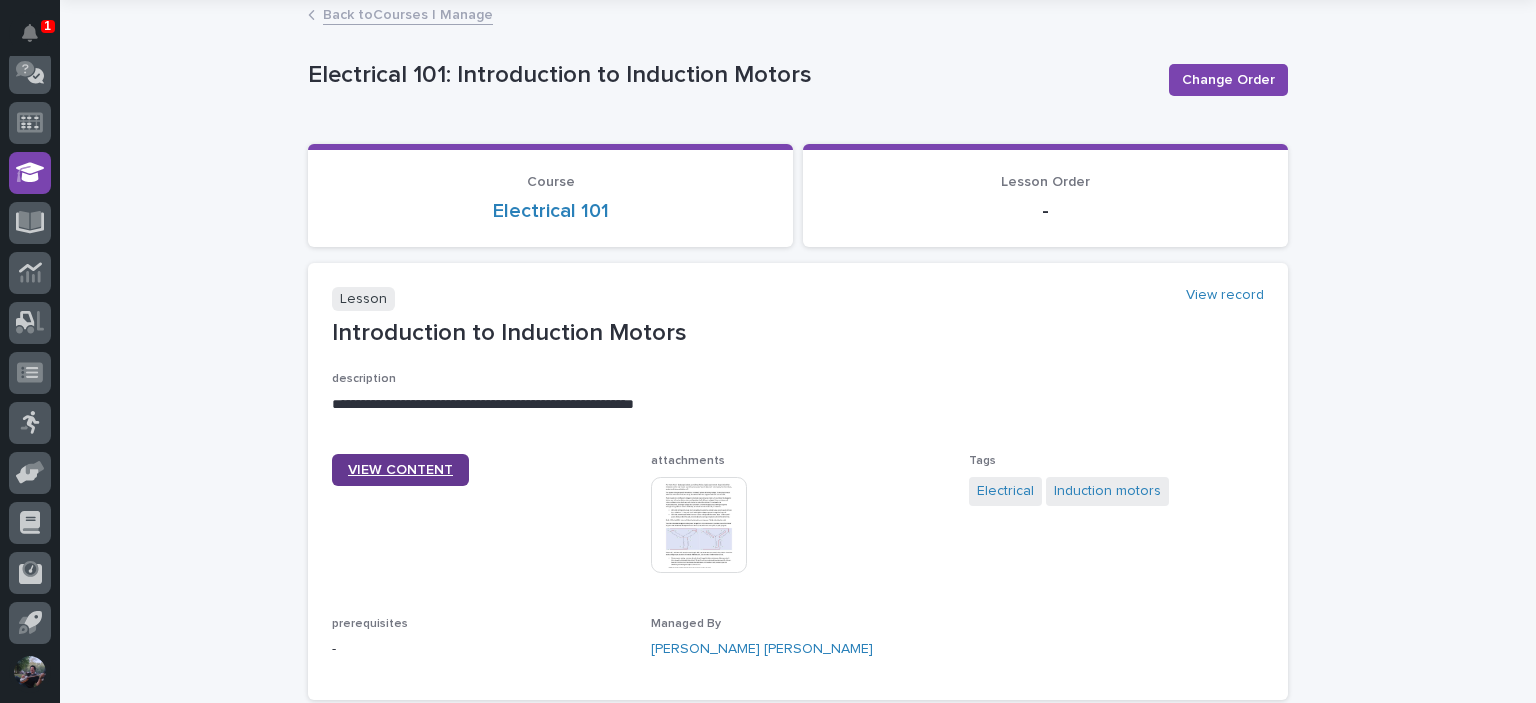 click on "VIEW CONTENT" at bounding box center (400, 470) 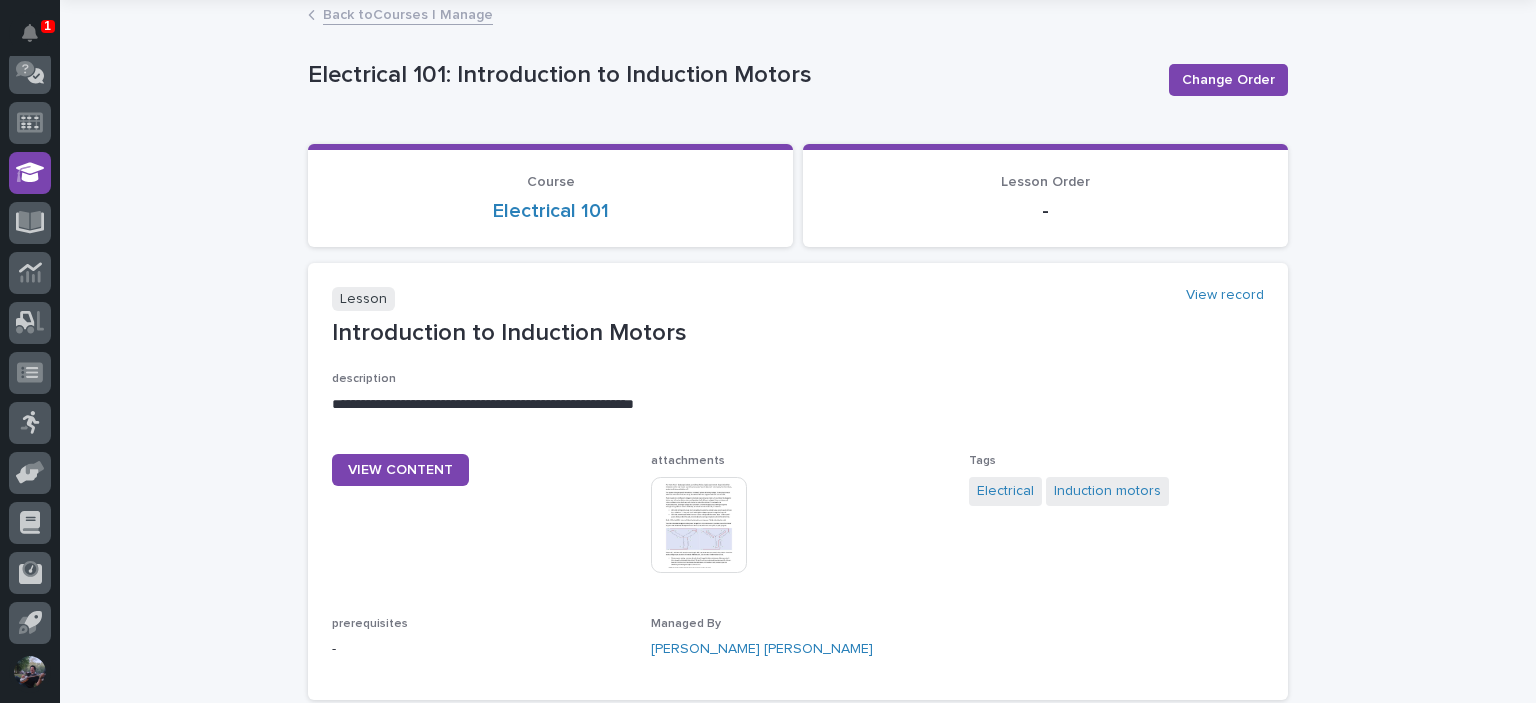 scroll, scrollTop: 0, scrollLeft: 0, axis: both 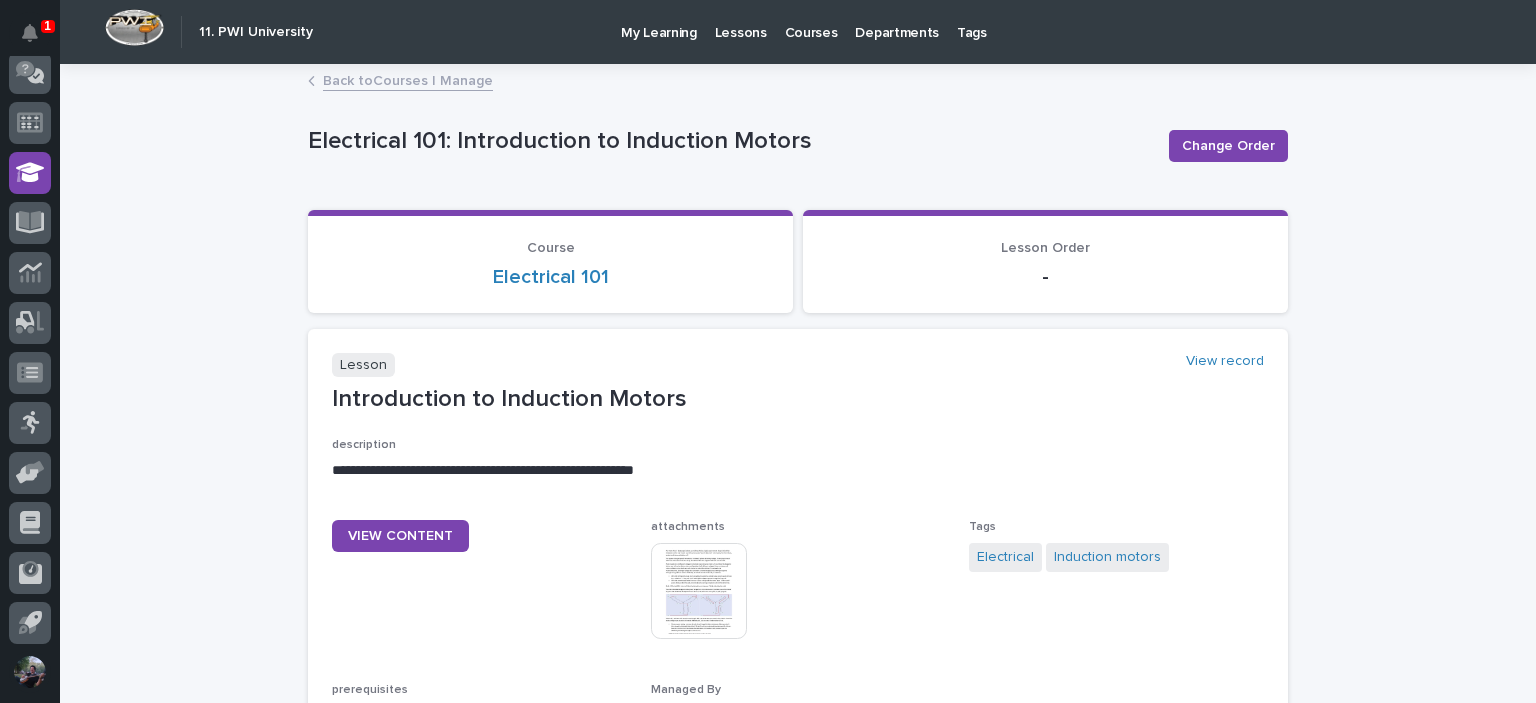 click on "Back to  Courses I Manage" at bounding box center [408, 79] 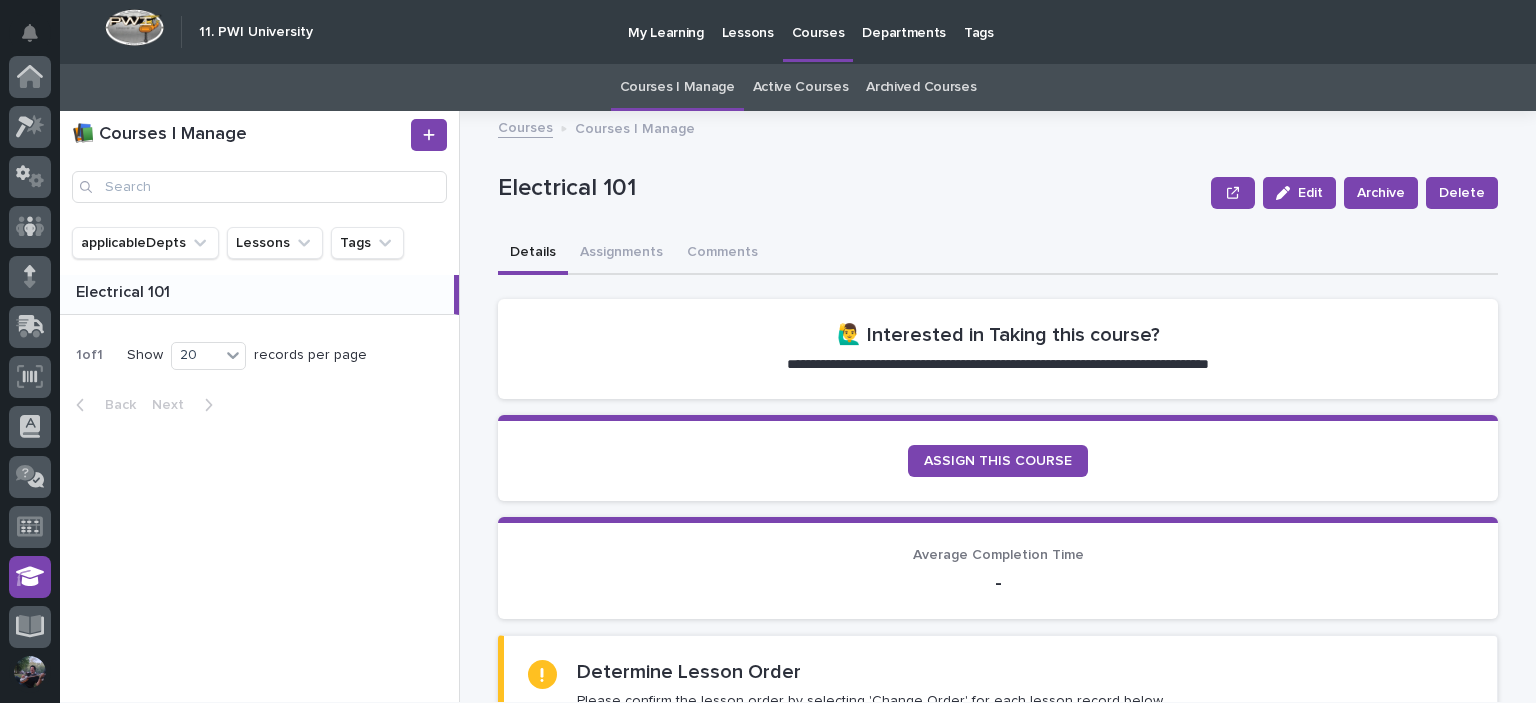 scroll, scrollTop: 404, scrollLeft: 0, axis: vertical 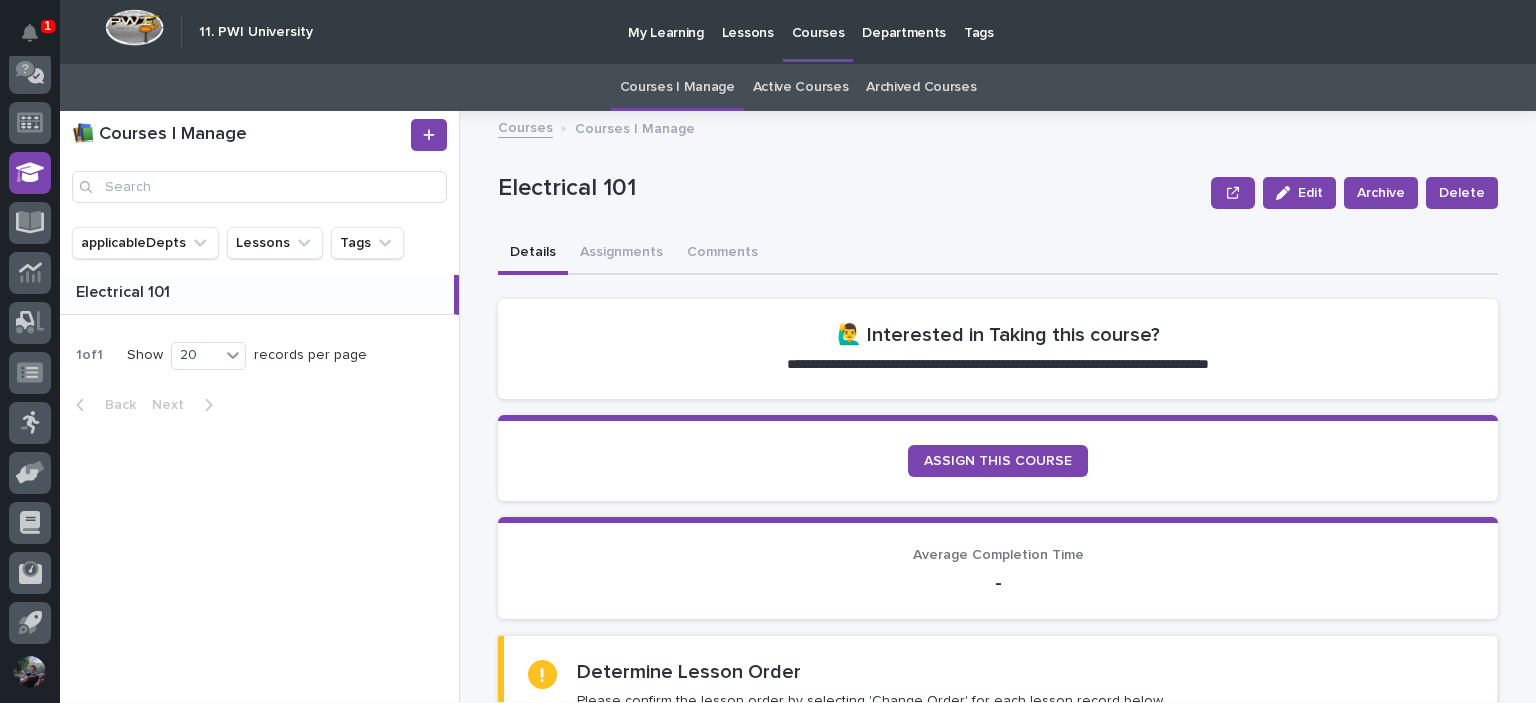 click on "Details Assignments Comments" at bounding box center [998, 254] 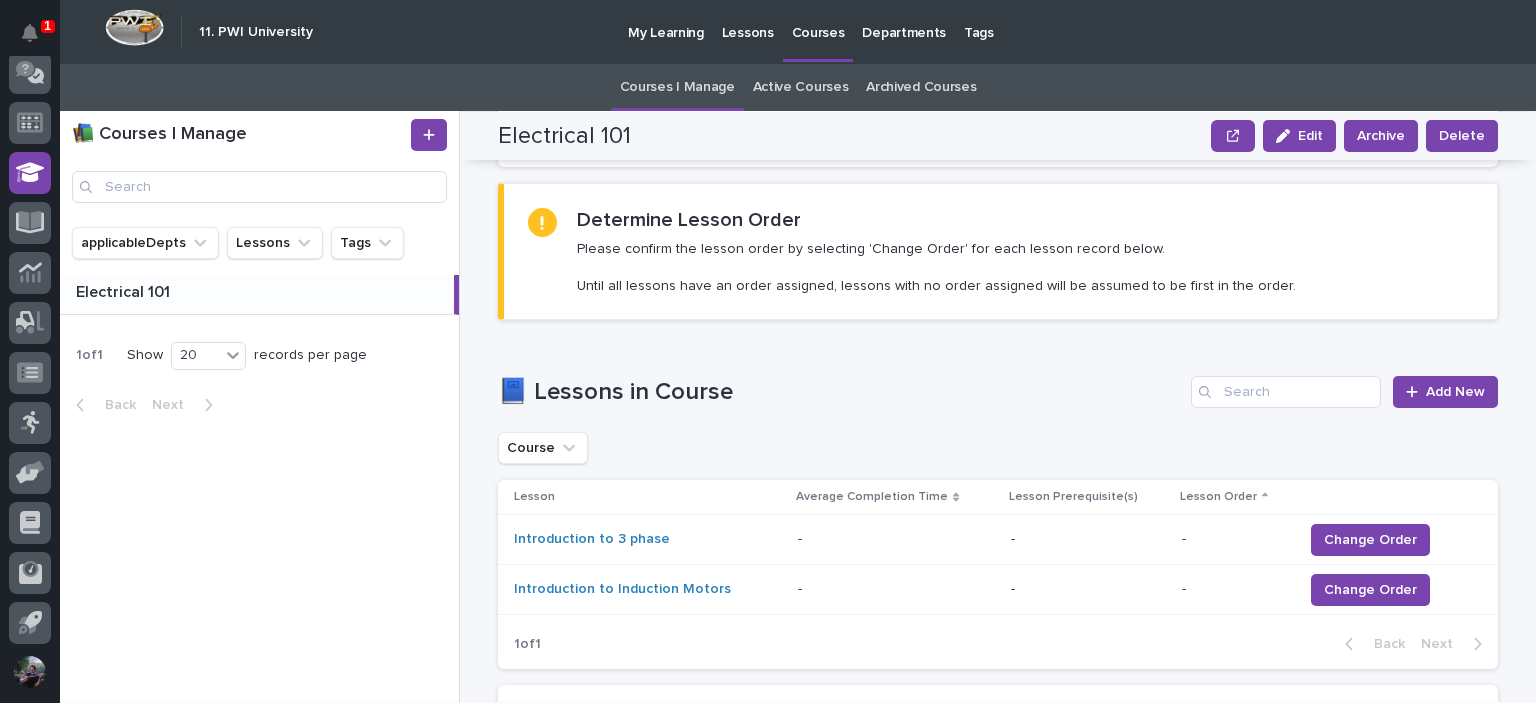 scroll, scrollTop: 626, scrollLeft: 0, axis: vertical 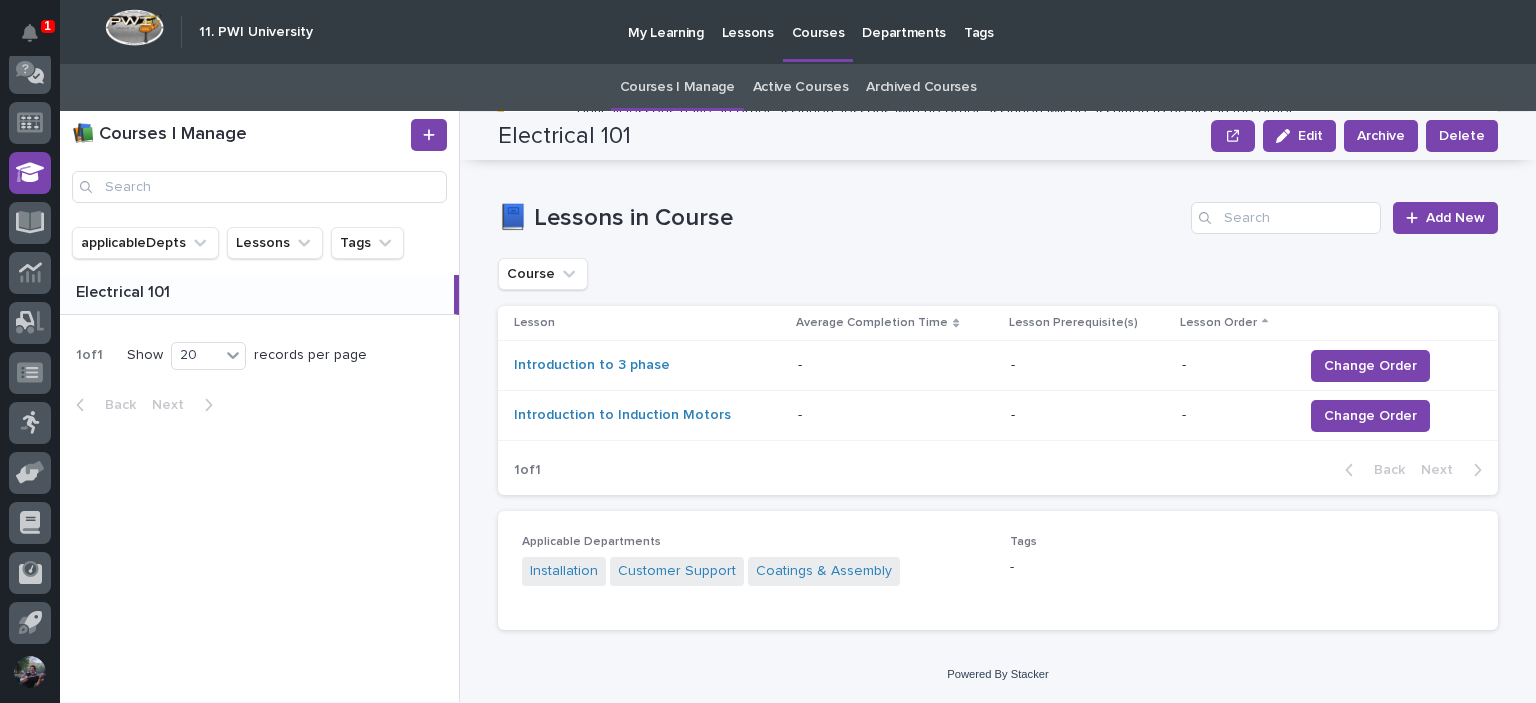 click on "📘 Lessons in Course Add New Course Lesson Average Completion Time Lesson Prerequisite(s) Lesson Order Introduction to 3 phase    - -   - - -   Change Order Introduction to Induction Motors    - -   - - -   Change Order 1  of  1 Back Next" at bounding box center [998, 348] 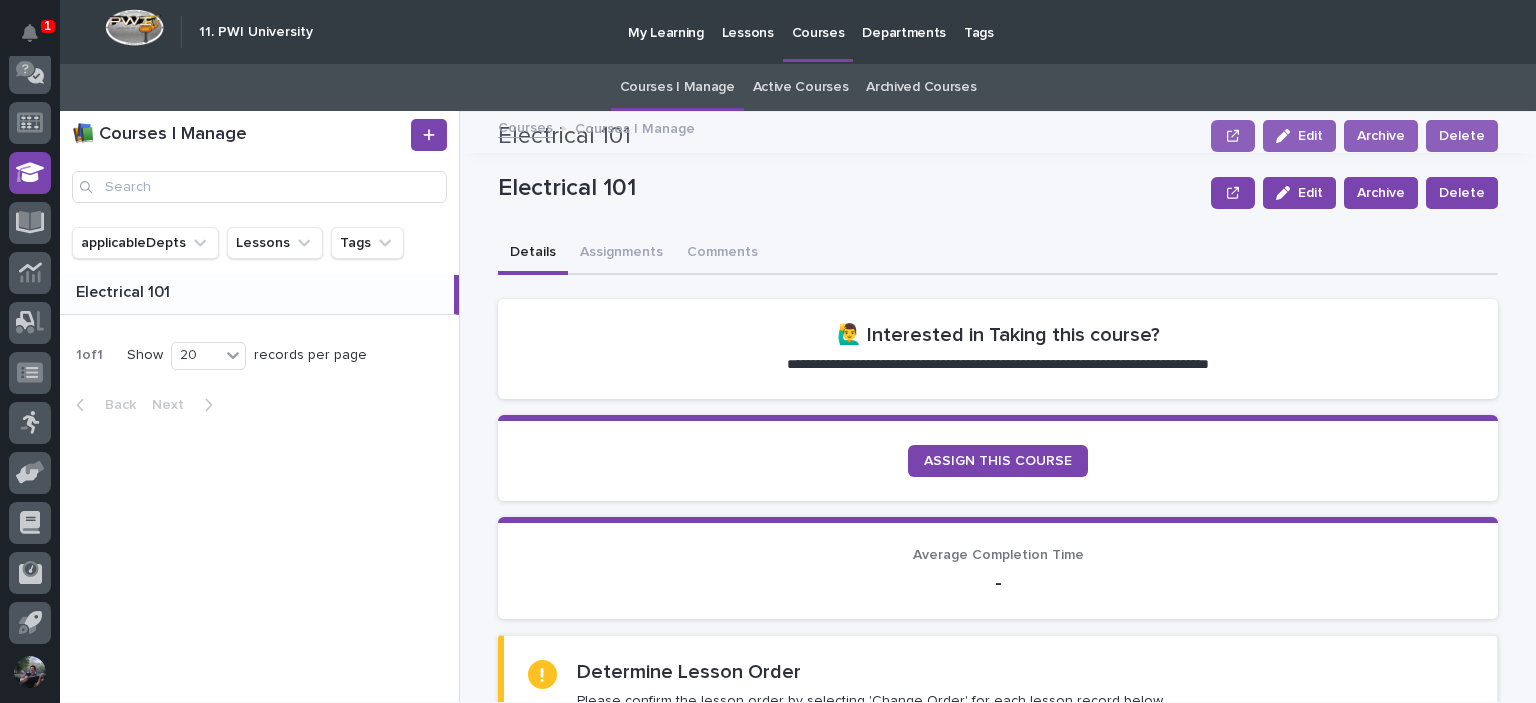 scroll, scrollTop: 0, scrollLeft: 0, axis: both 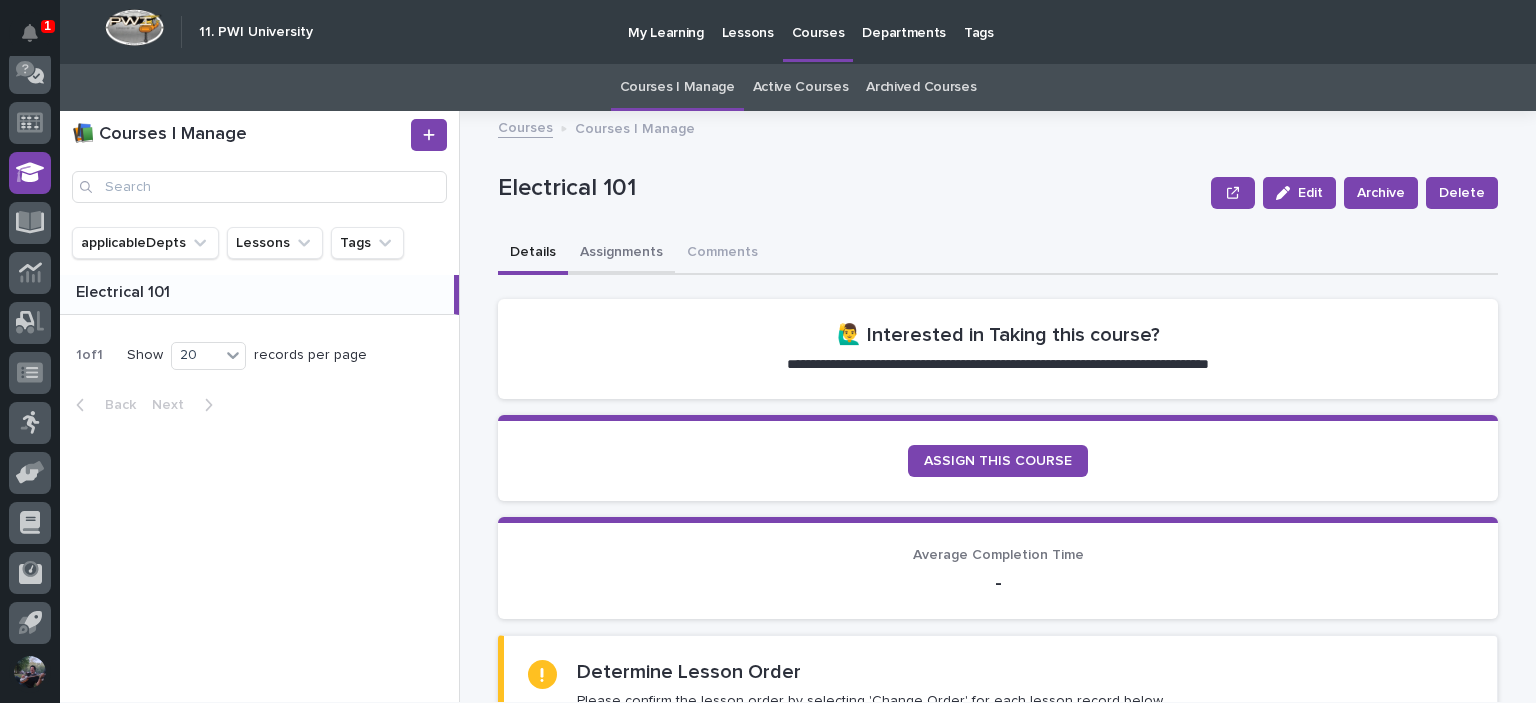 click on "Assignments" at bounding box center (621, 254) 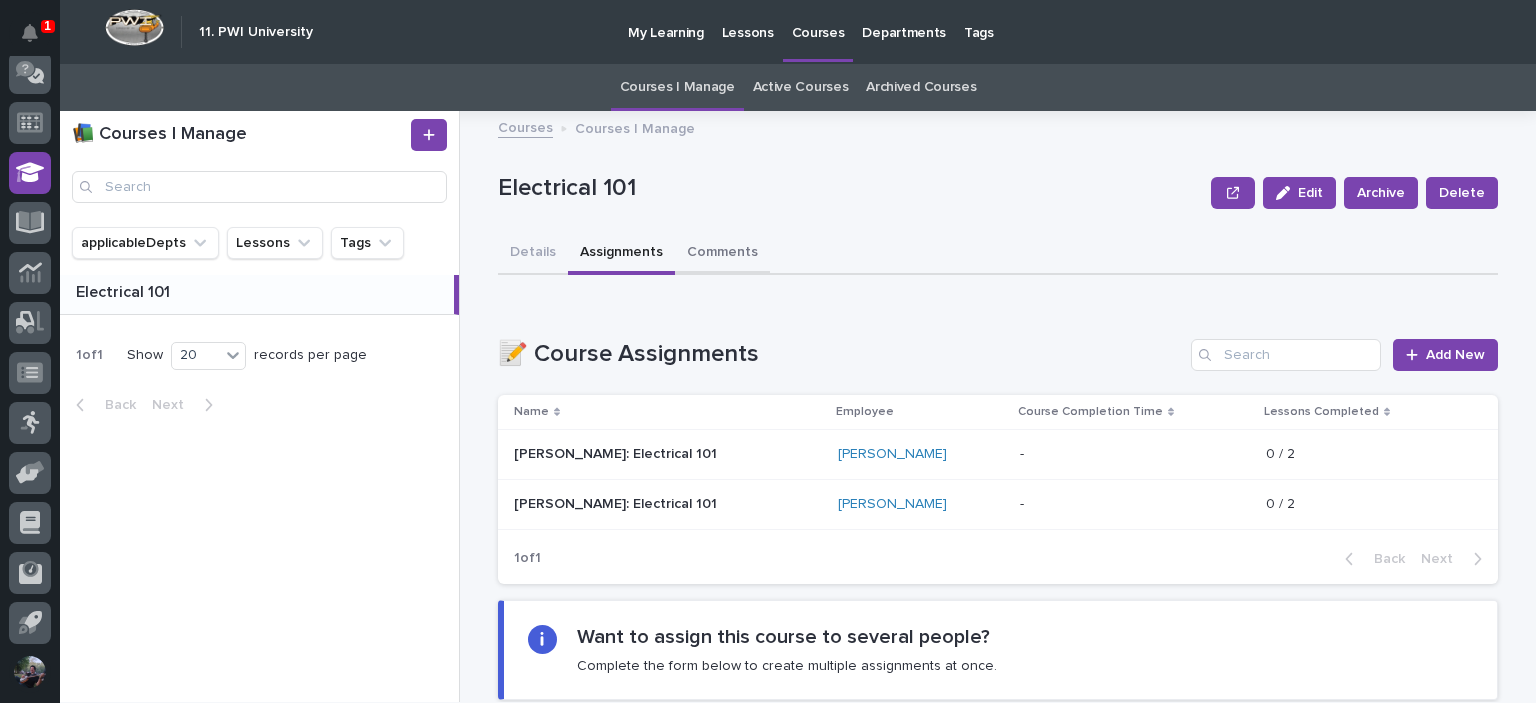 click on "Comments" at bounding box center (722, 254) 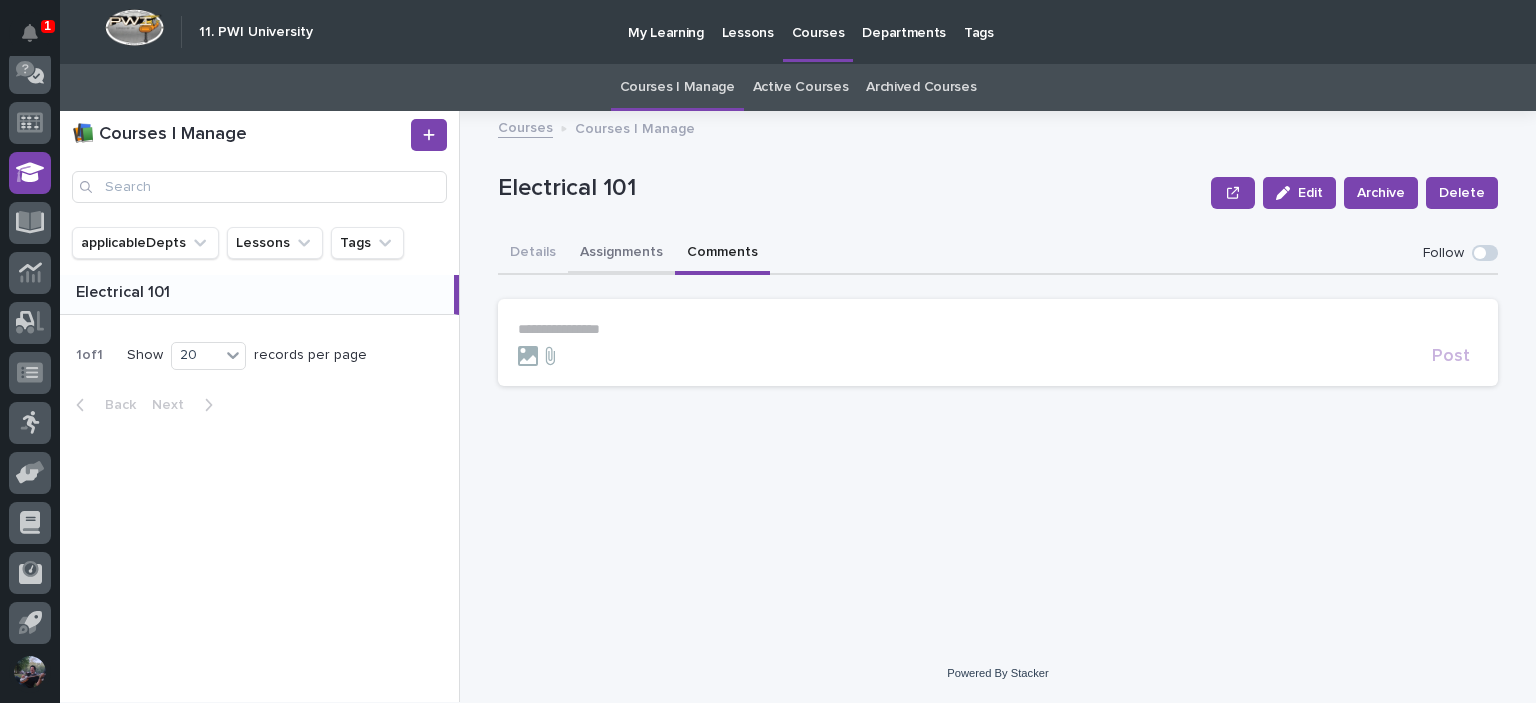 click on "Assignments" at bounding box center [621, 254] 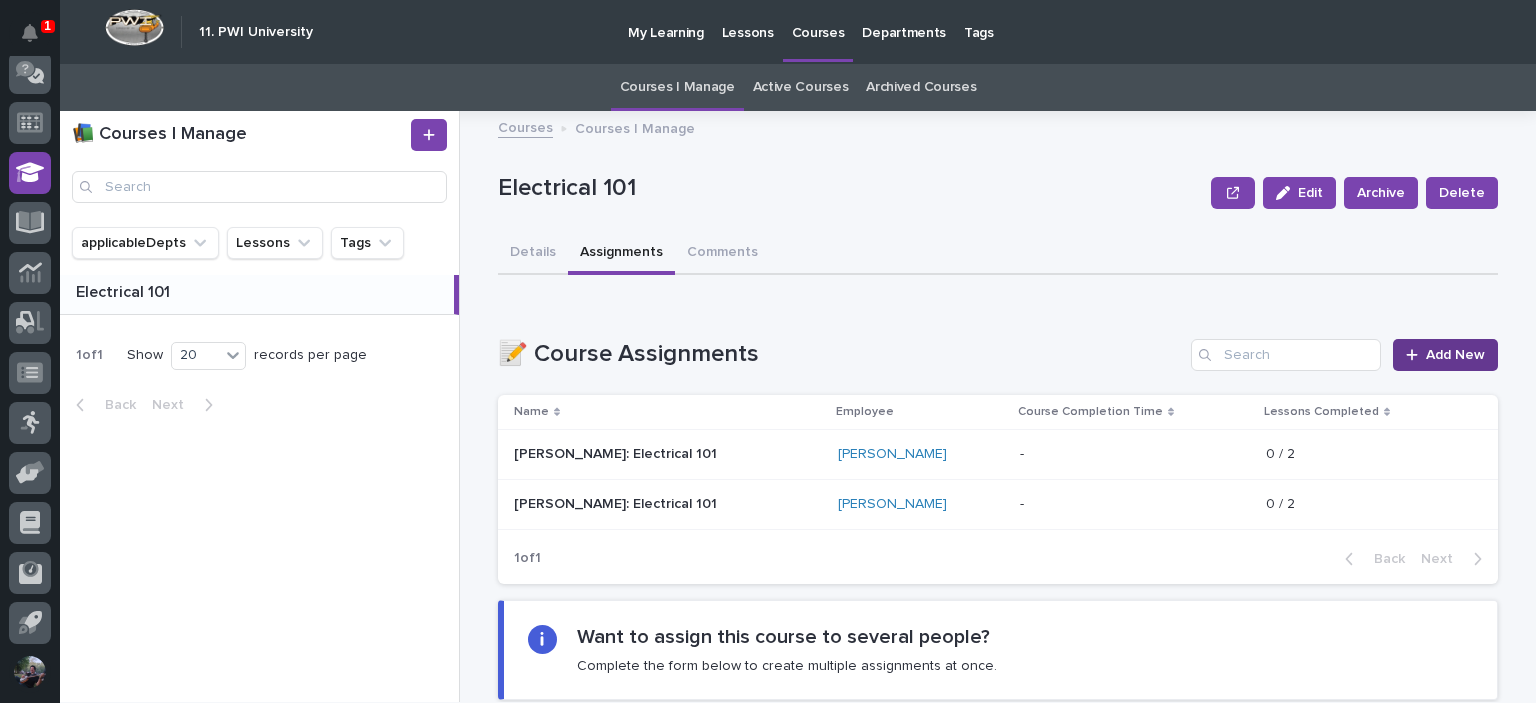 click 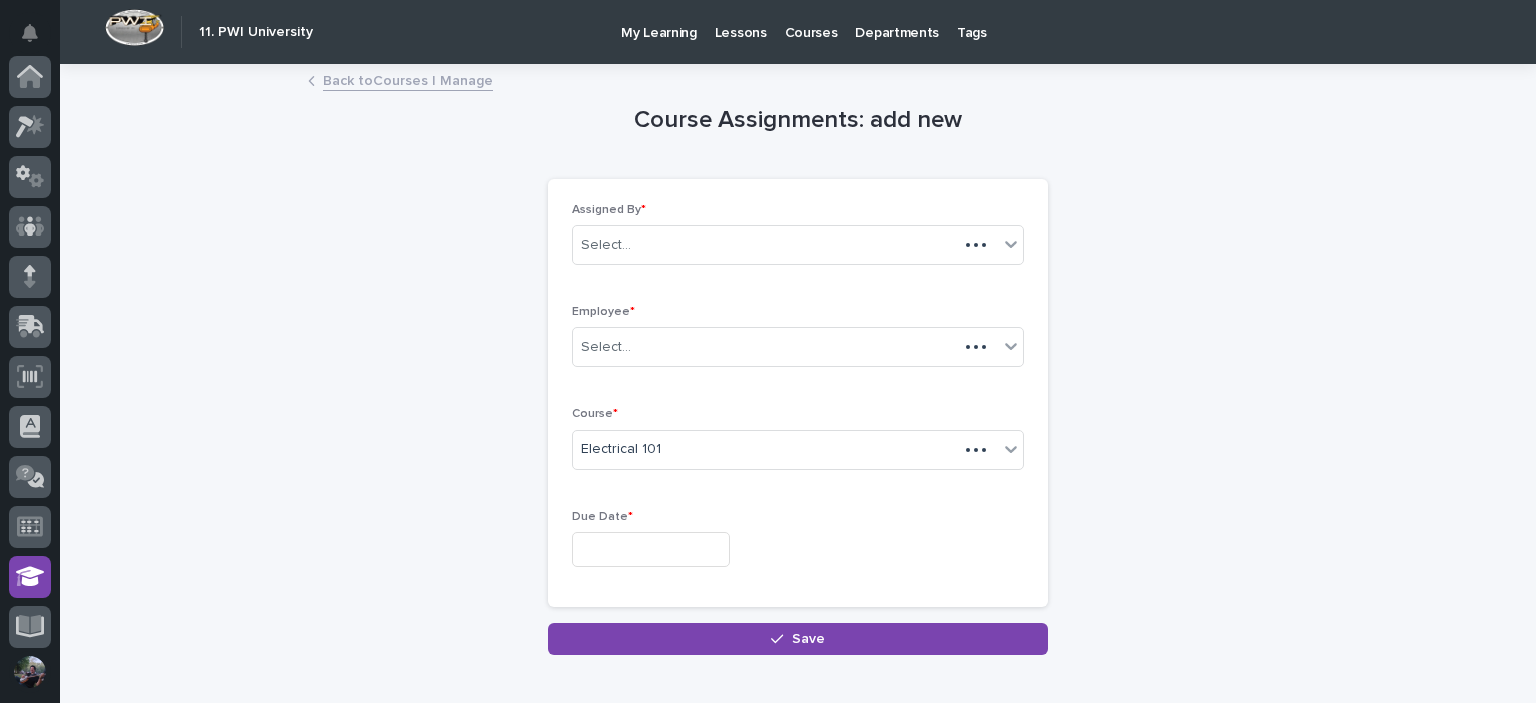 scroll, scrollTop: 404, scrollLeft: 0, axis: vertical 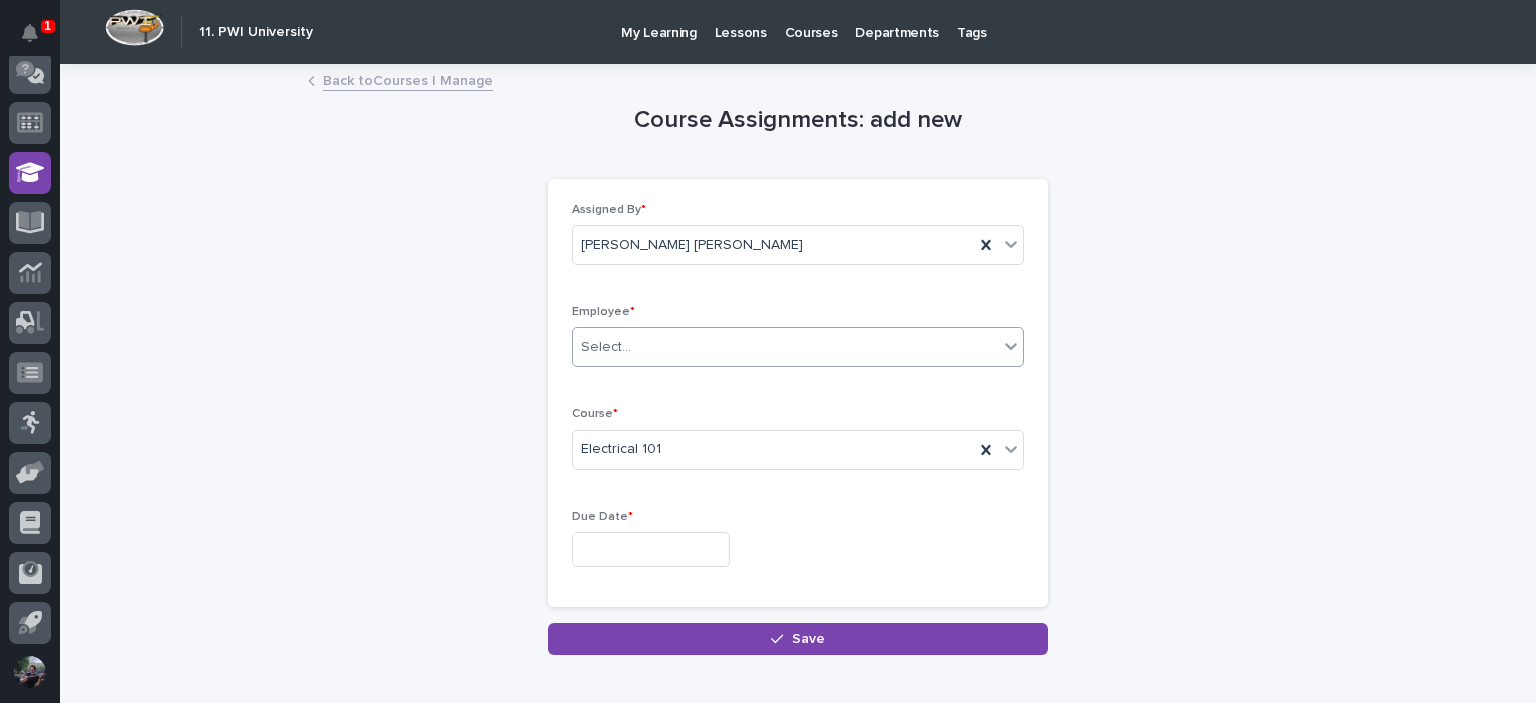click on "Select..." at bounding box center (785, 347) 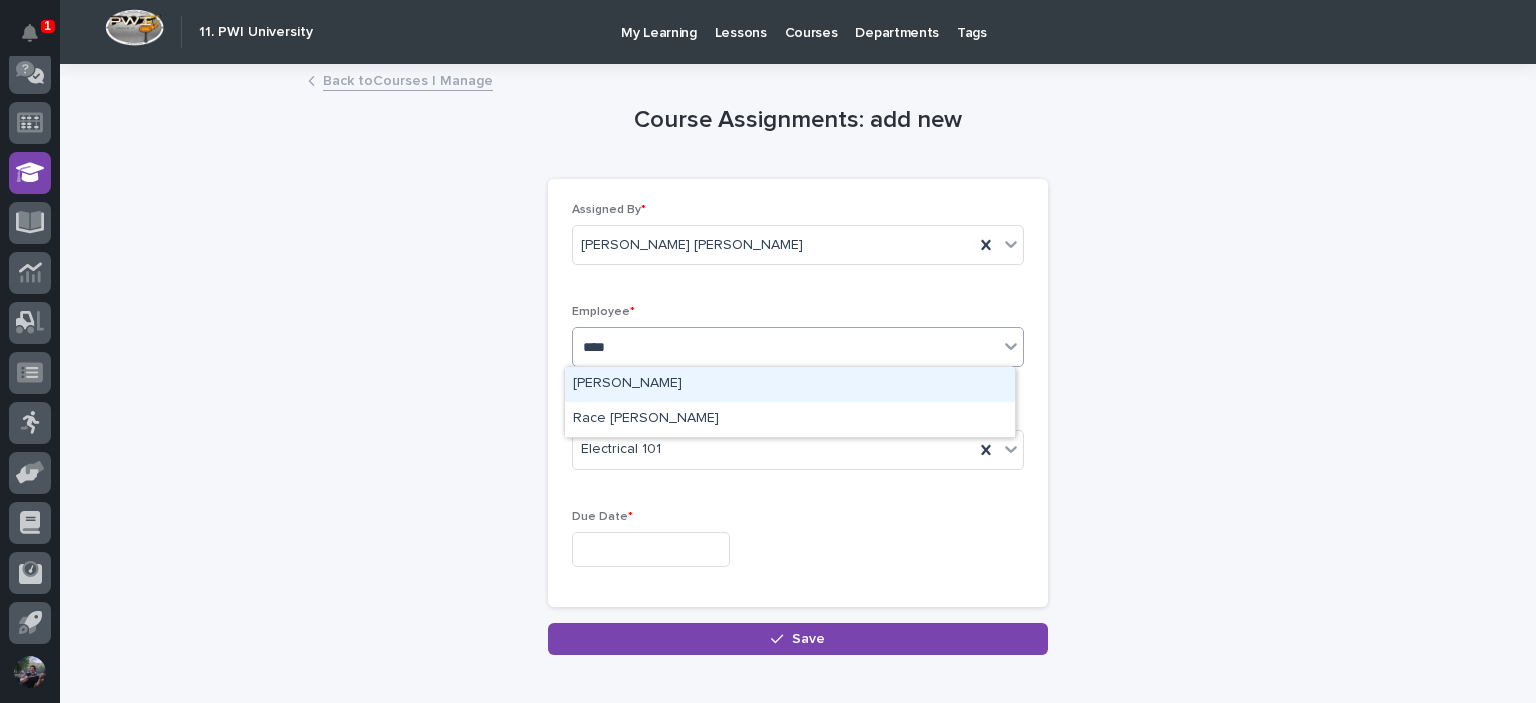 type on "****" 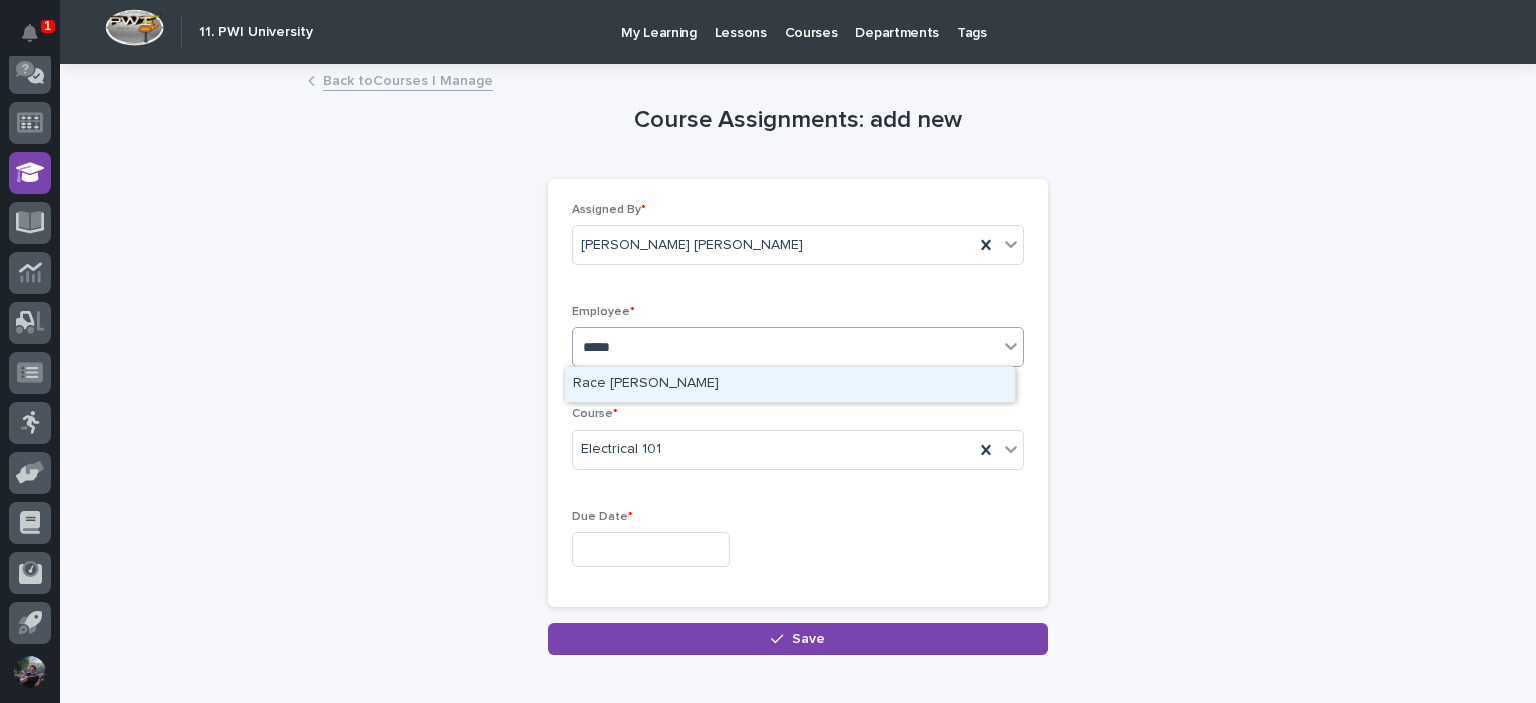 click on "Race Berkey" at bounding box center (790, 384) 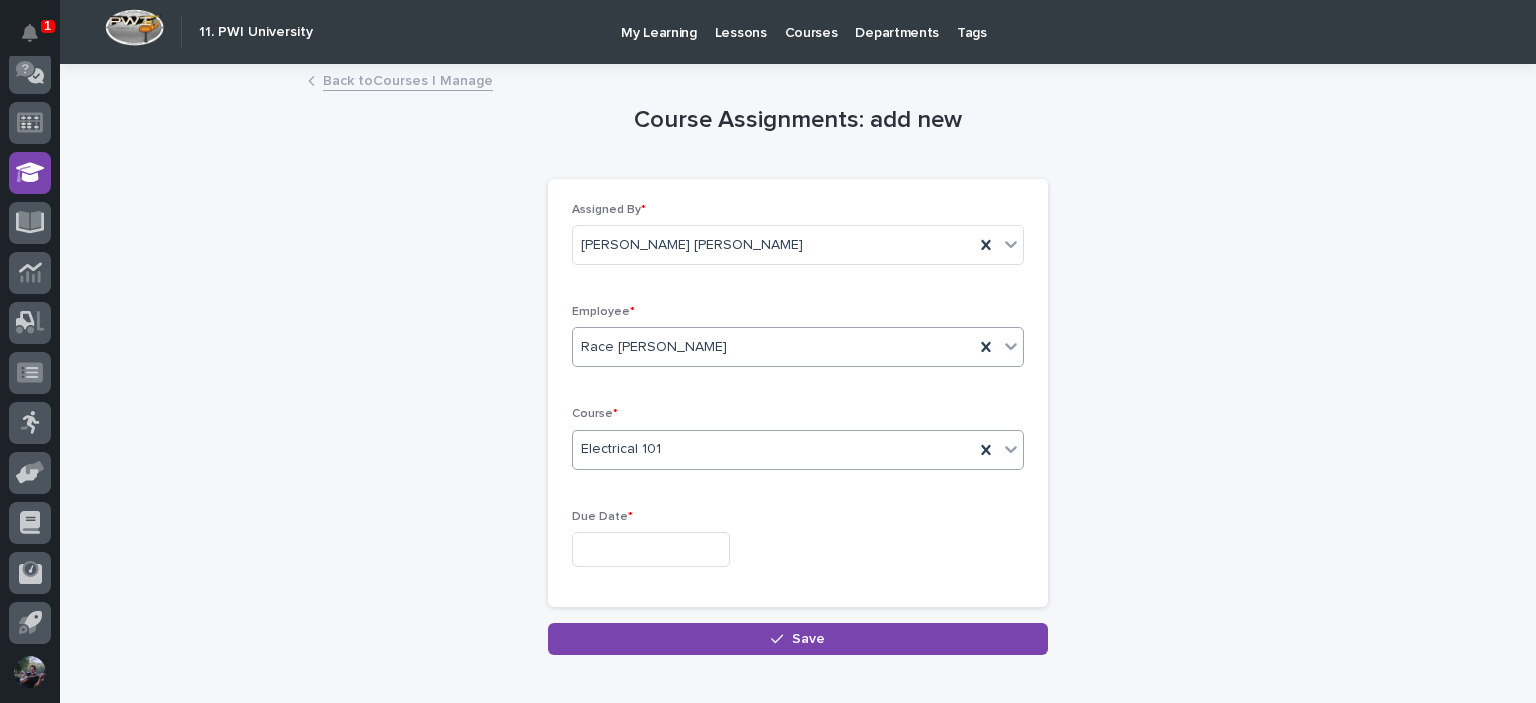click on "Electrical 101" at bounding box center [773, 449] 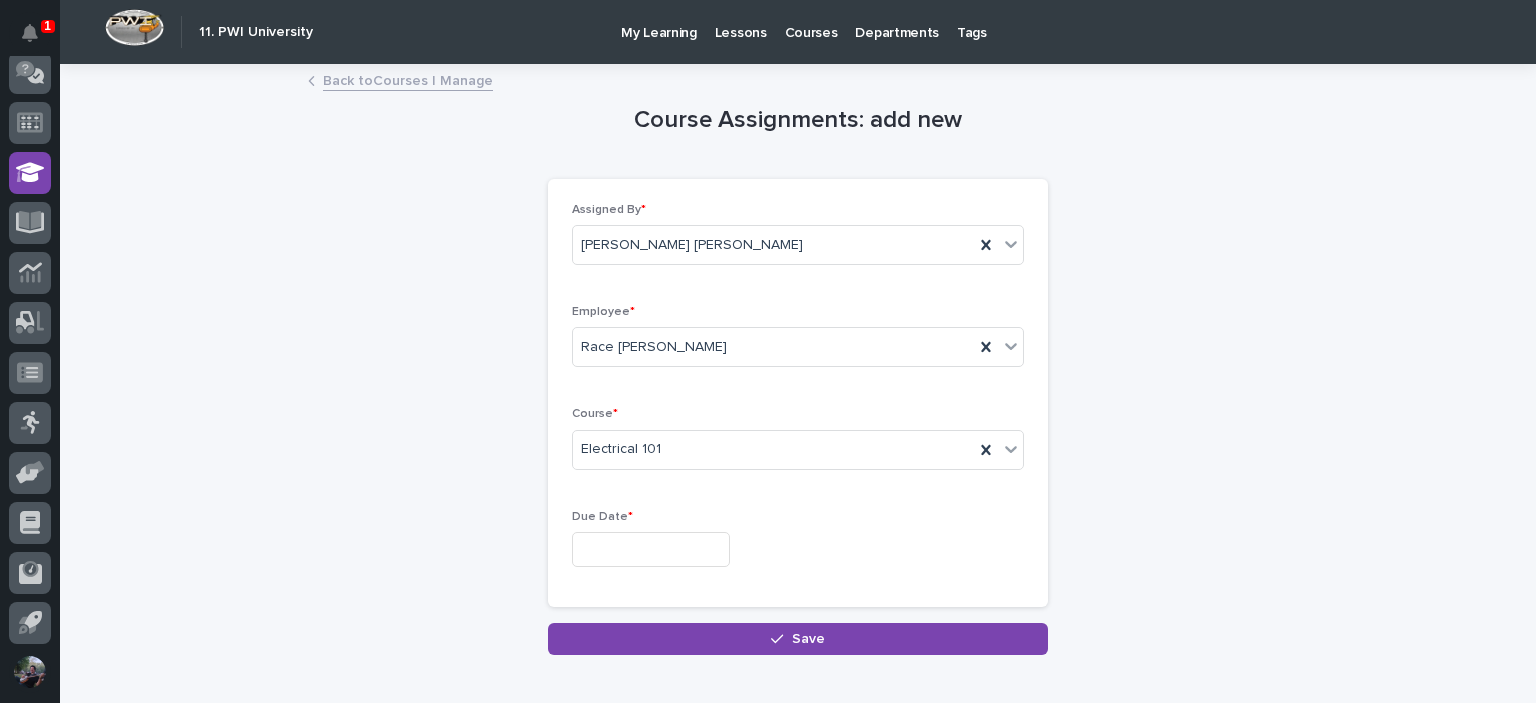 click on "Course *" at bounding box center [798, 414] 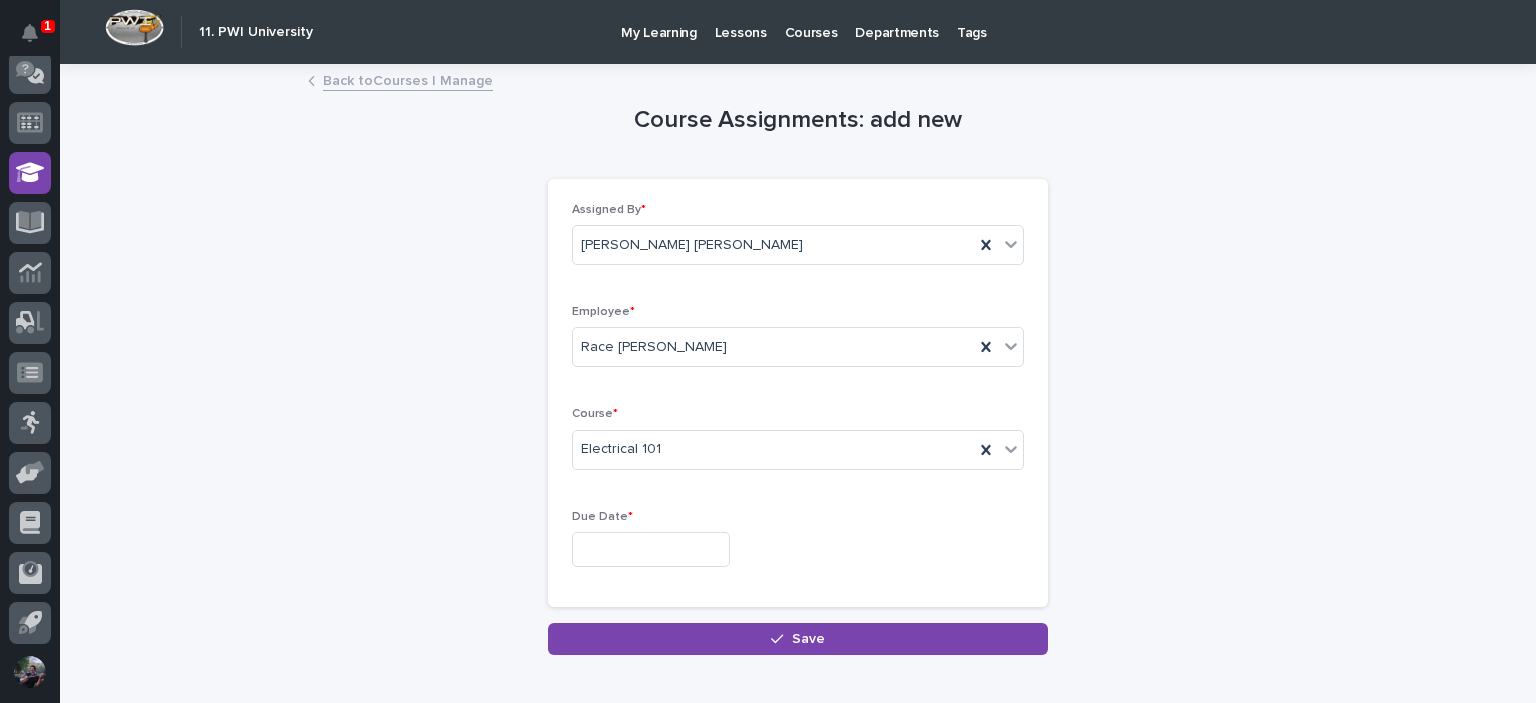 click at bounding box center [651, 549] 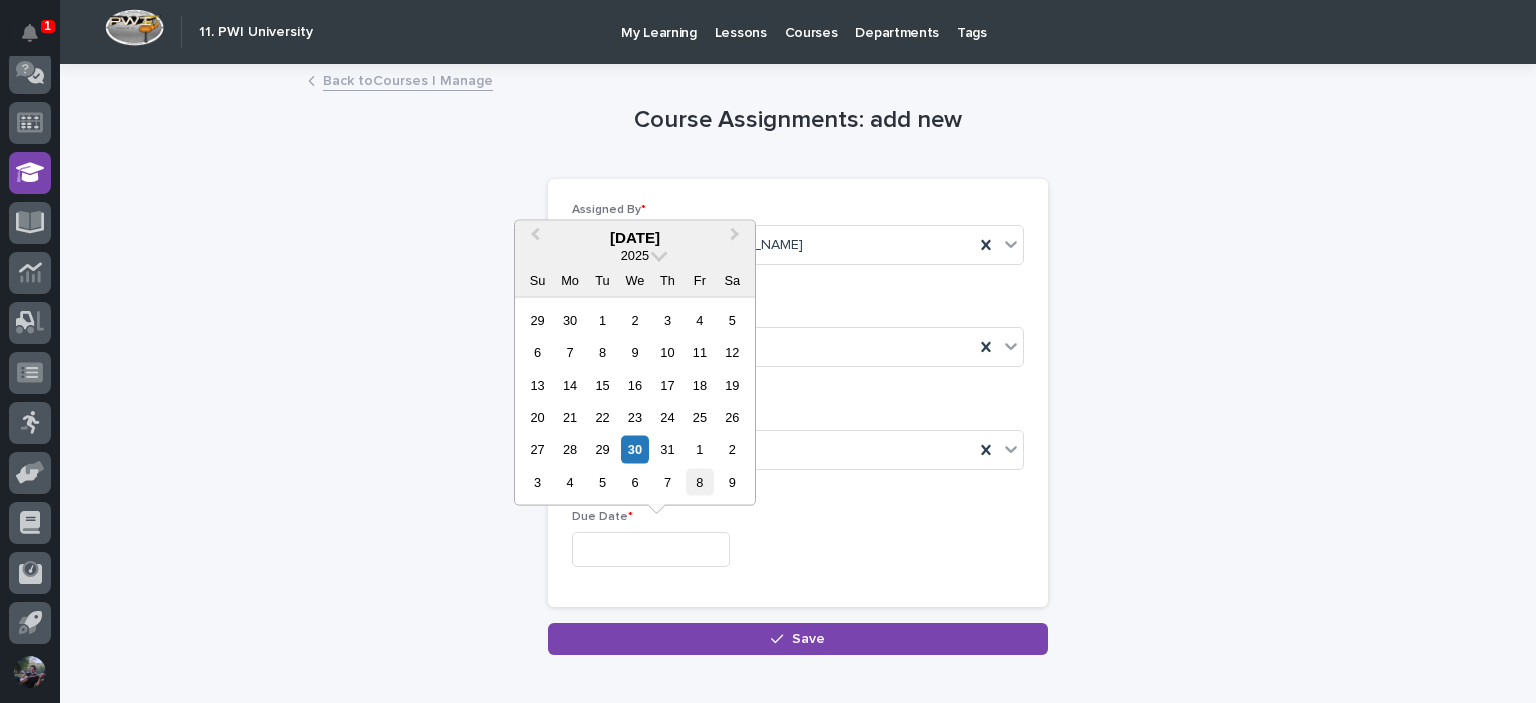 click on "8" at bounding box center [699, 482] 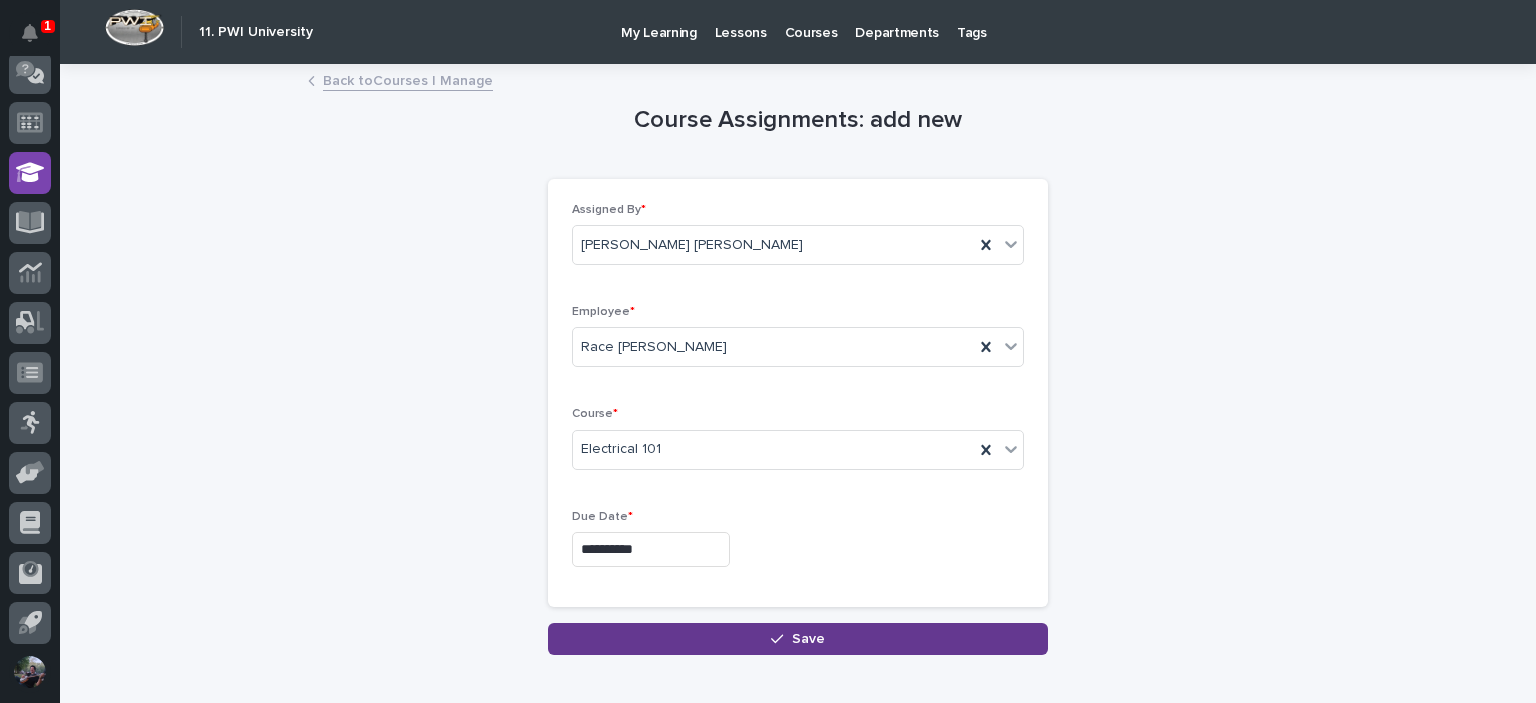 click on "Save" at bounding box center (798, 639) 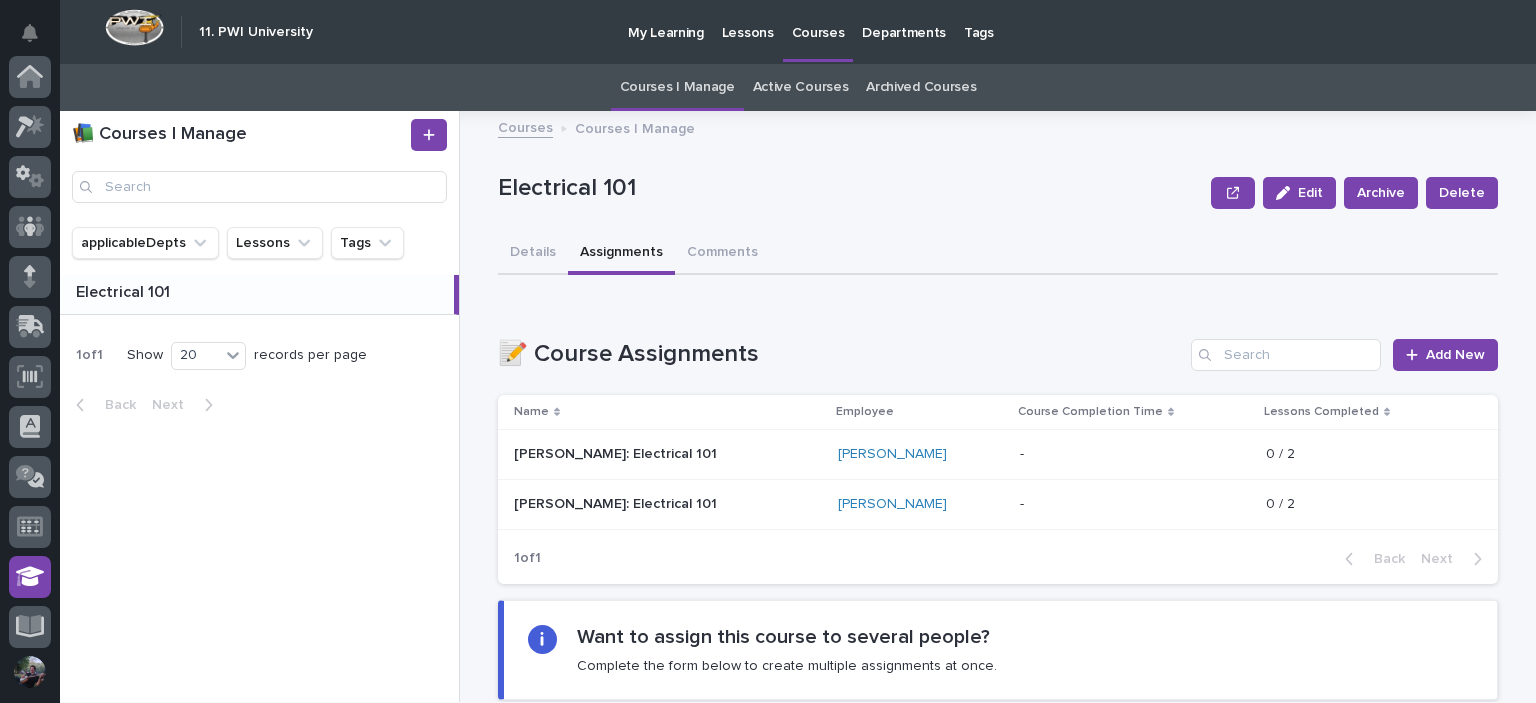 scroll, scrollTop: 404, scrollLeft: 0, axis: vertical 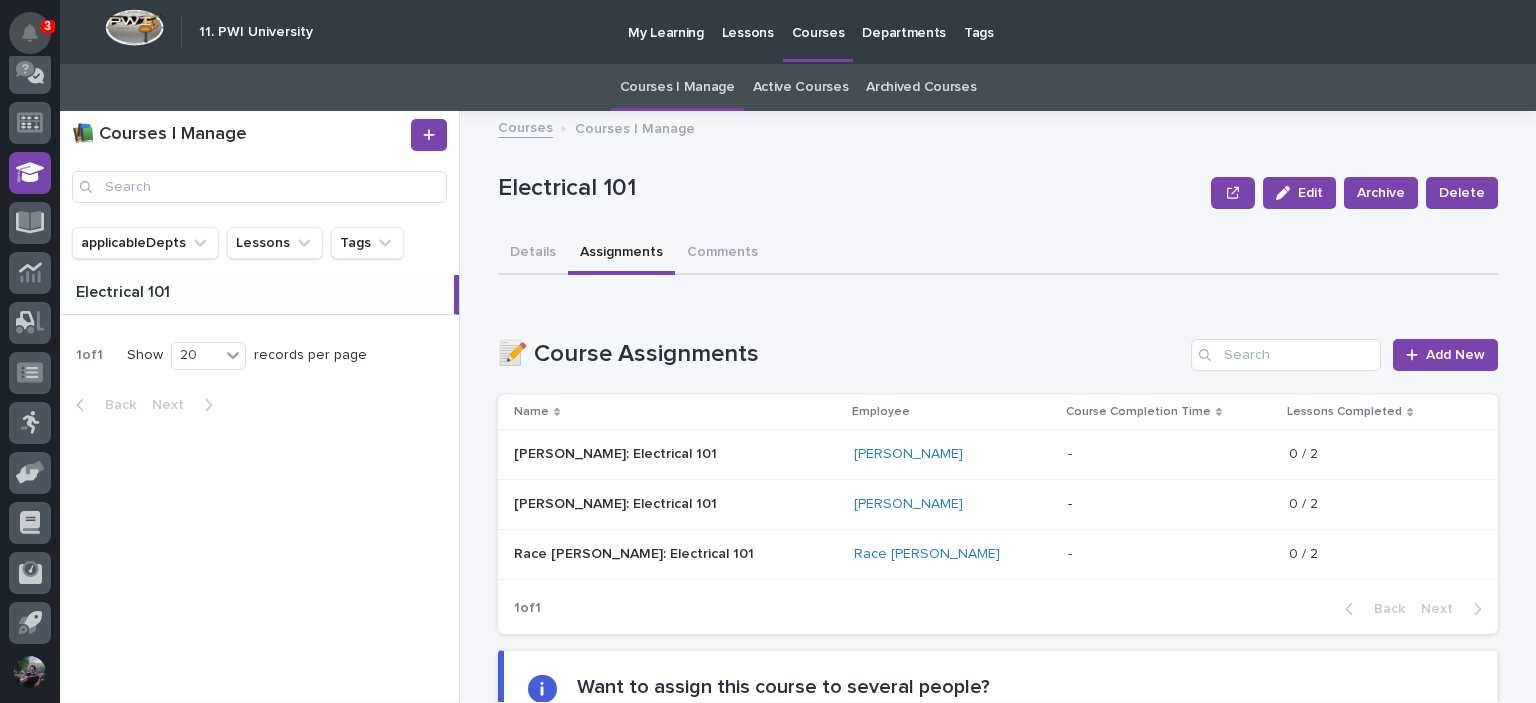 click at bounding box center [30, 33] 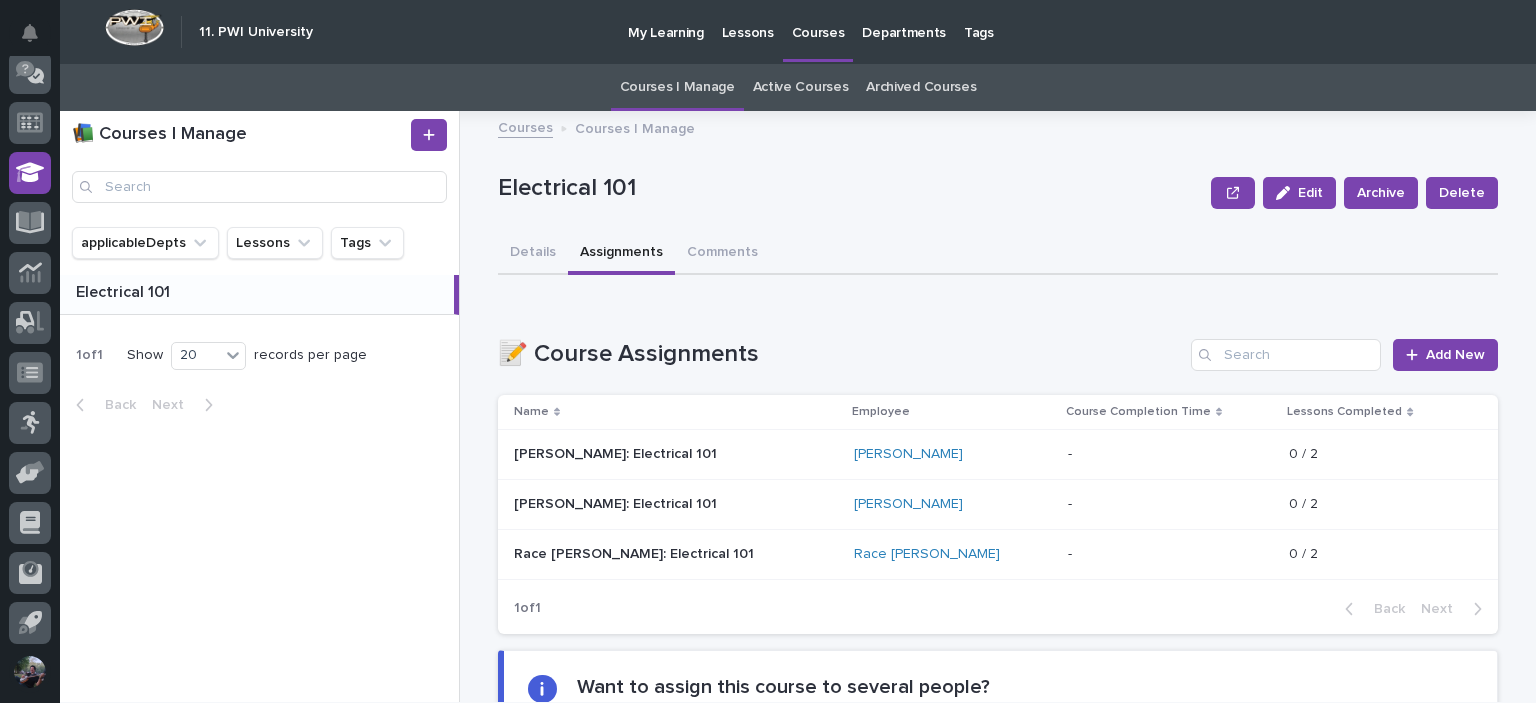 click on "My Learning Lessons Courses Departments Tags" at bounding box center (904, 32) 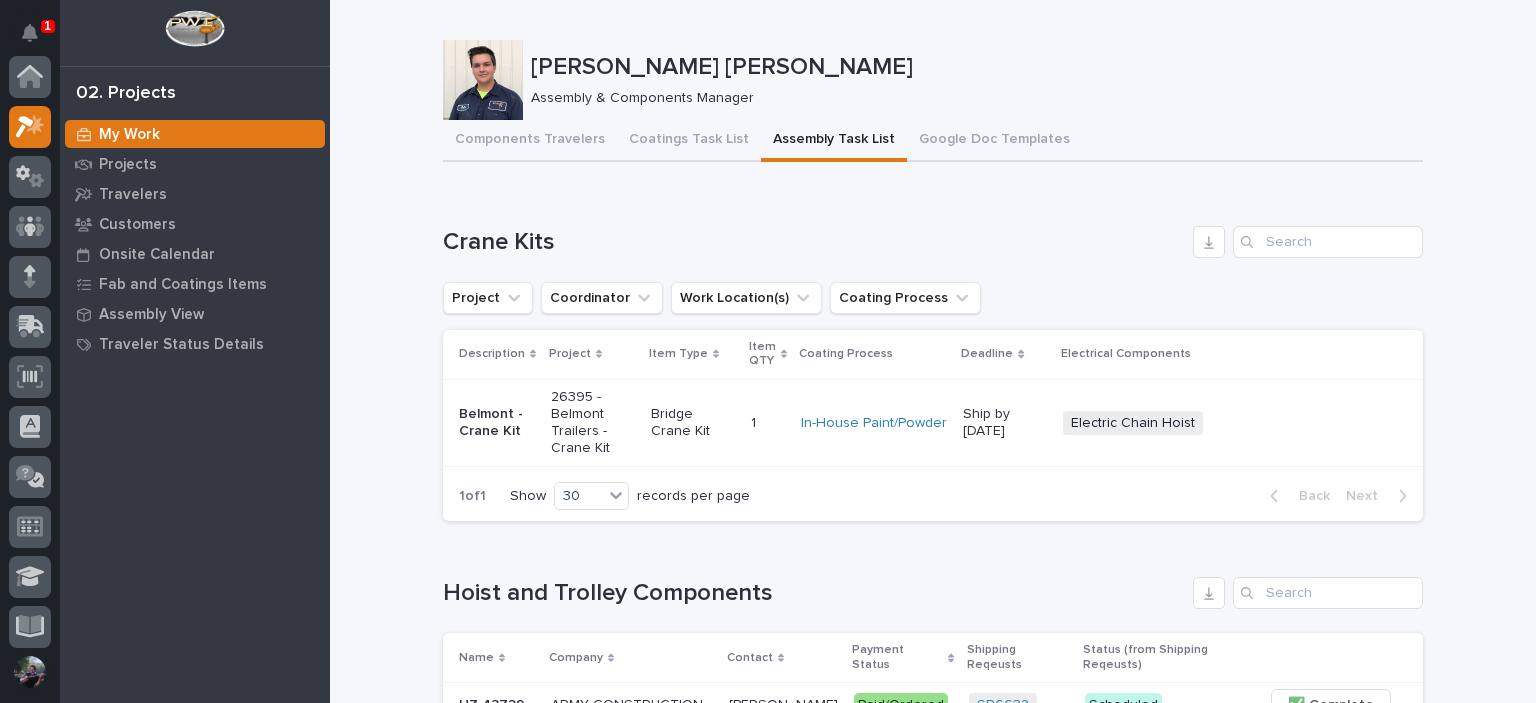 scroll, scrollTop: 0, scrollLeft: 0, axis: both 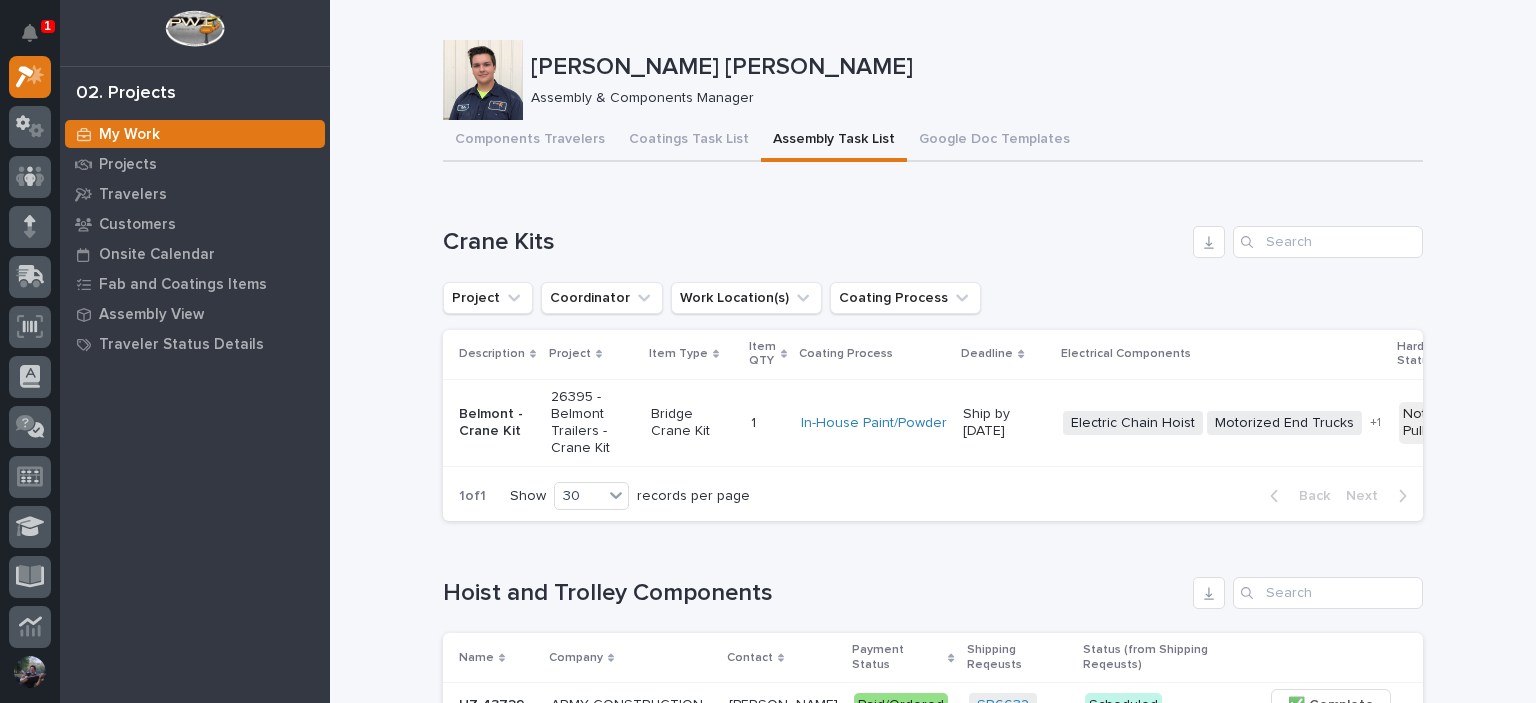 click on "Loading... Saving… Loading... Saving… Kyle Dean Miller Kyle Dean Miller Assembly & Components Manager Sorry, there was an error saving your record. Please try again. Please fill out the required fields below. Components Travelers Coatings Task List Assembly Task List Google Doc Templates Can't display tree at index  25 Can't display tree at index  11 Loading... Saving… Loading... Saving… Loading... Saving… Crane Kits Project Coordinator Work Location(s) Coating Process Description Project Item Type Item QTY Coating Process Deadline Electrical Components Hardware Status Belmont - Crane Kit 26395 - Belmont Trailers - Crane Kit Bridge Crane Kit 1 1   In-House Paint/Powder   Ship by 9/1/25 Electric Chain Hoist Motorized End Trucks Radio Control + 1 Not Pulled 🚧 Staging → 📦 Ready to Ship → 🔩 Hardware 1  of  1 Show 30 records per page Back Next Loading... Saving… Hoist and Trolley Components Name Company Contact Payment Status Shipping Reqeusts Status (from Shipping Reqeusts) HZ 43729" at bounding box center [933, 3612] 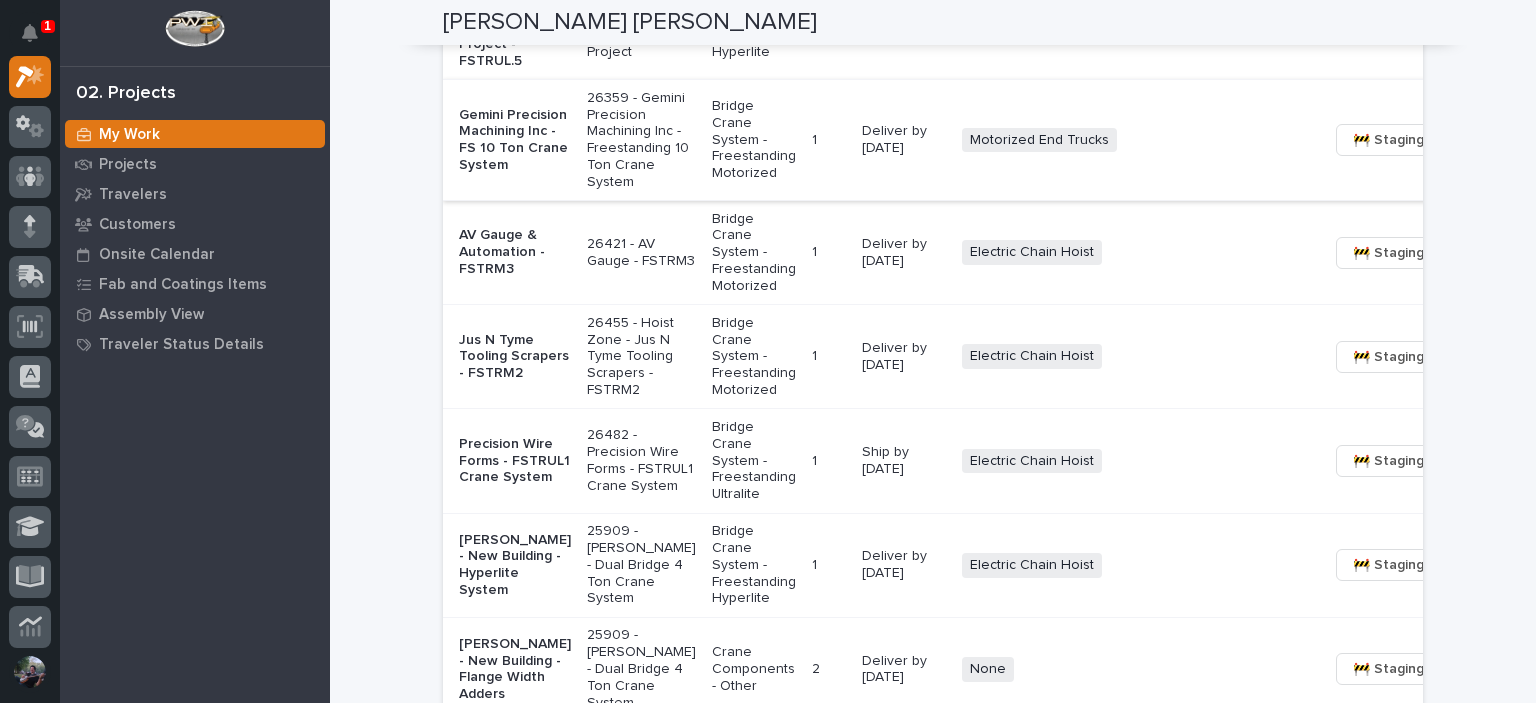 scroll, scrollTop: 1733, scrollLeft: 0, axis: vertical 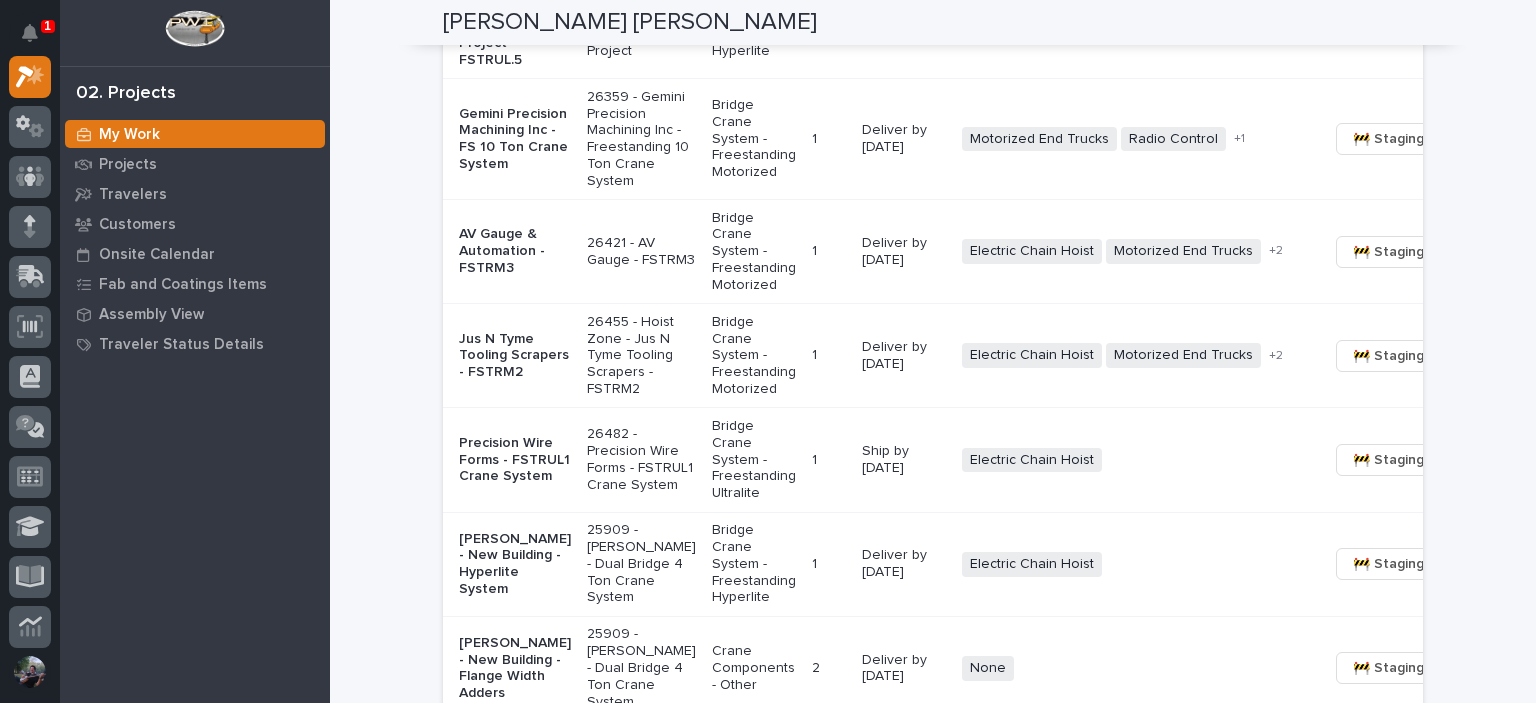 click on "Gemini Precision Machining Inc - FS 10 Ton Crane System" at bounding box center [515, 139] 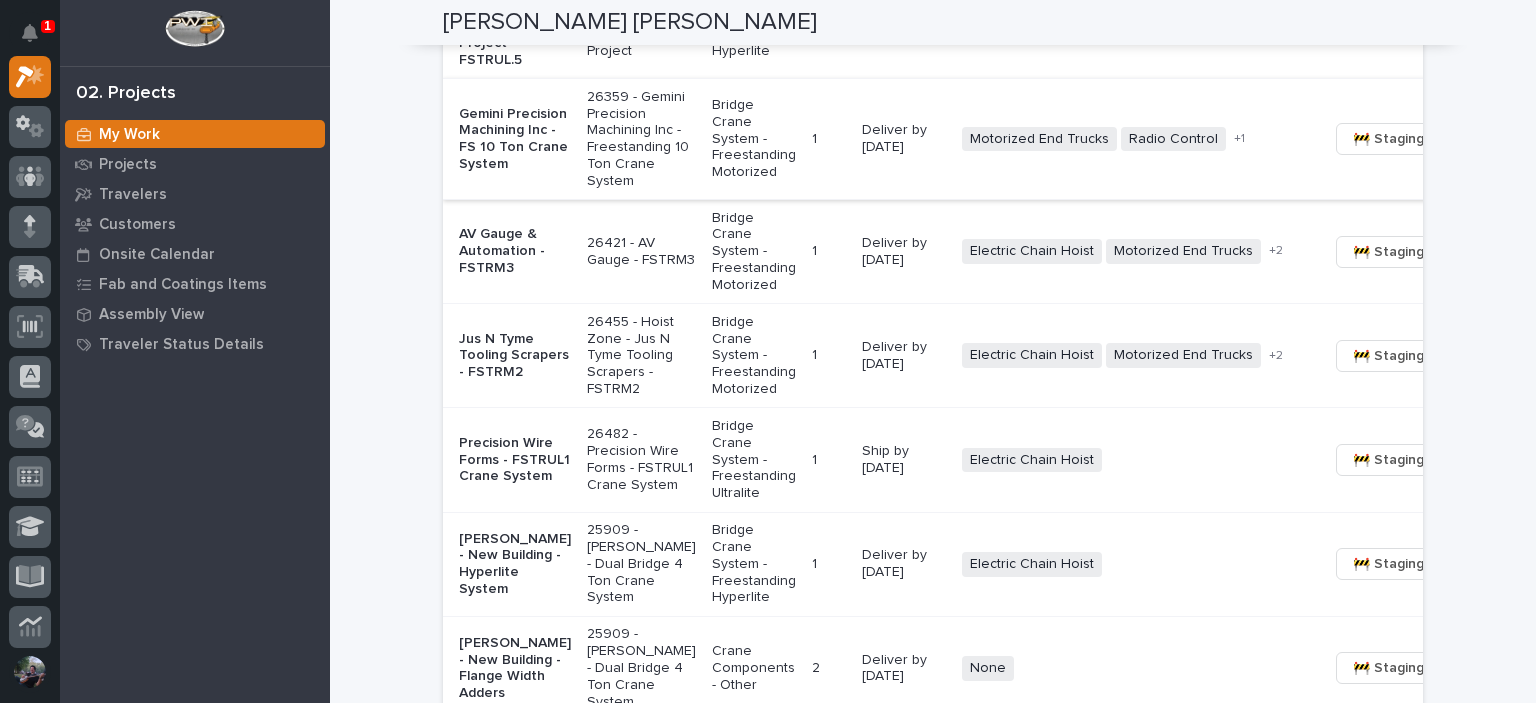 scroll, scrollTop: 0, scrollLeft: 0, axis: both 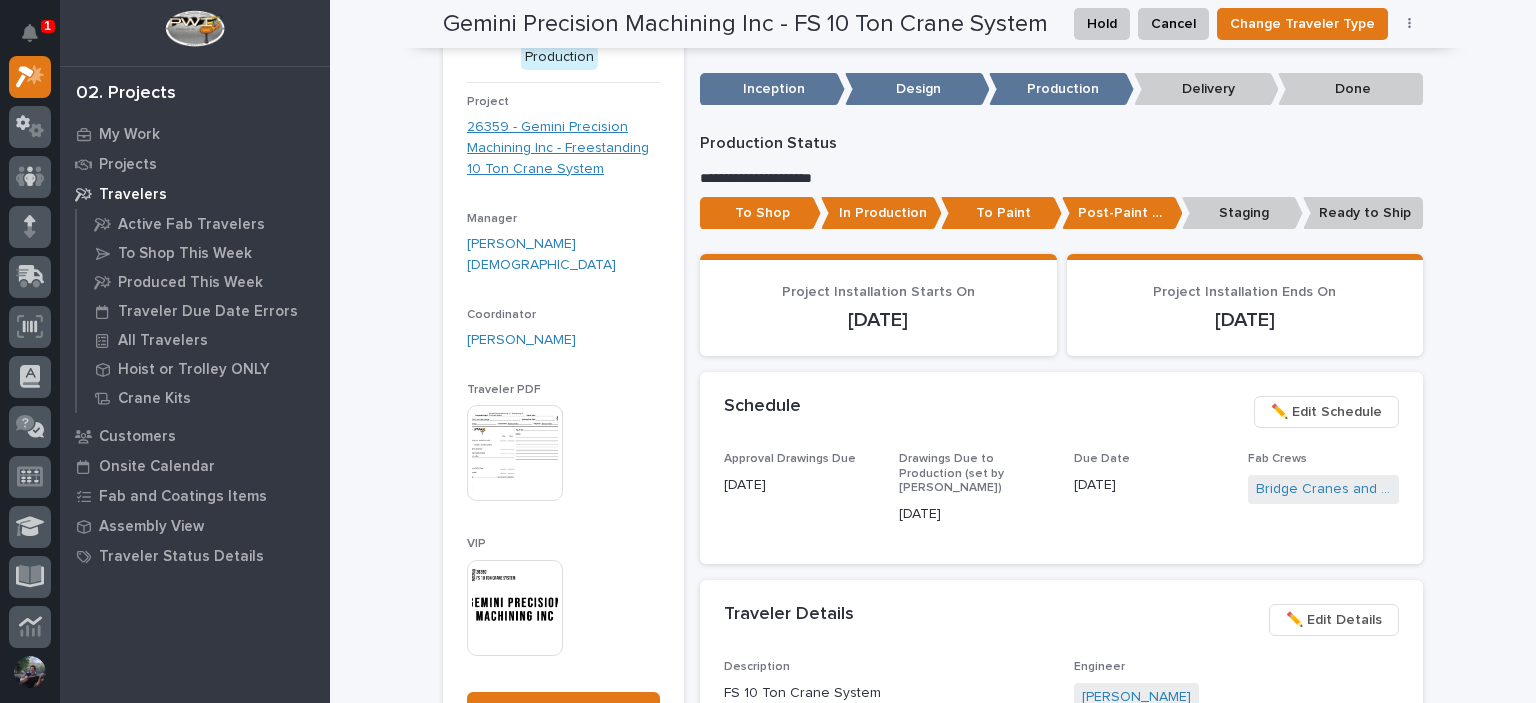 click on "26359 - Gemini Precision Machining Inc - Freestanding 10 Ton Crane System" at bounding box center [563, 148] 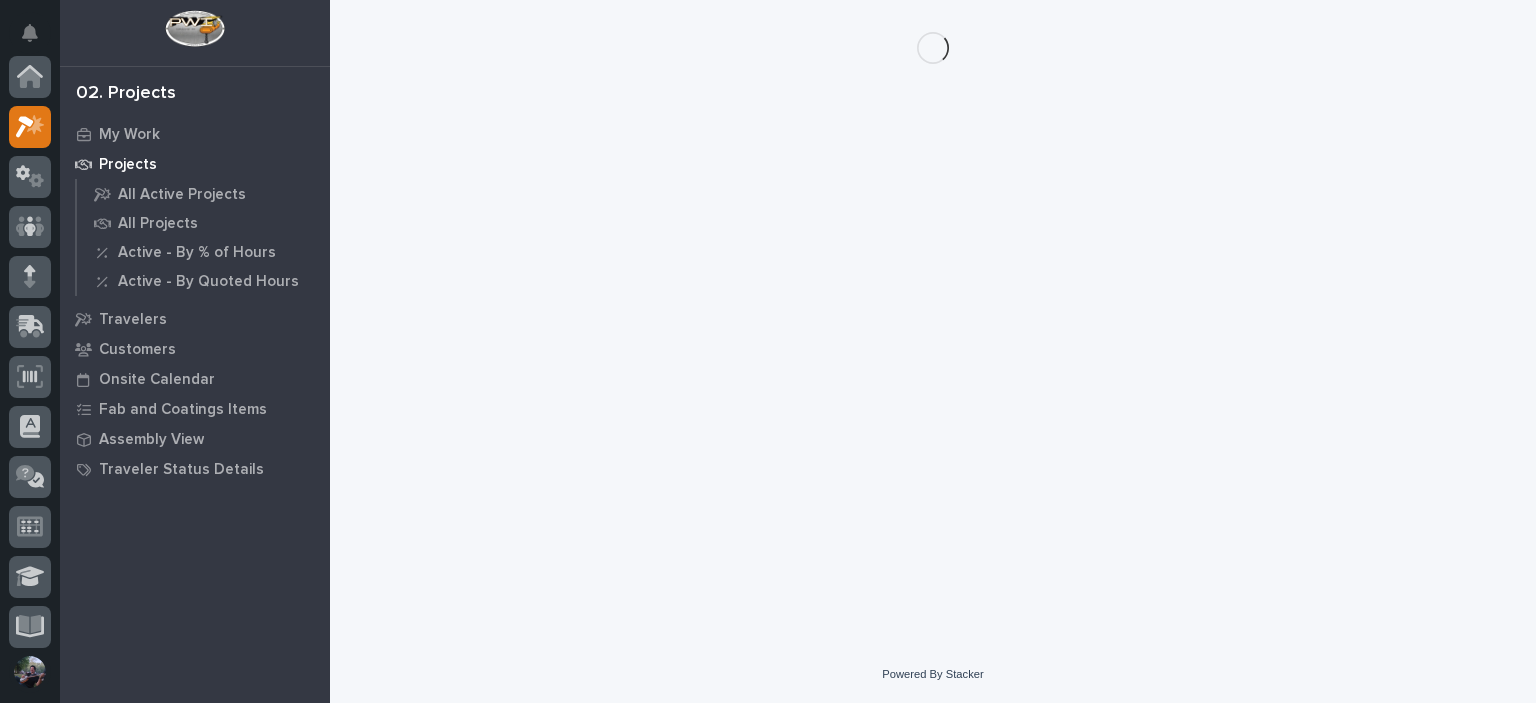 scroll, scrollTop: 0, scrollLeft: 0, axis: both 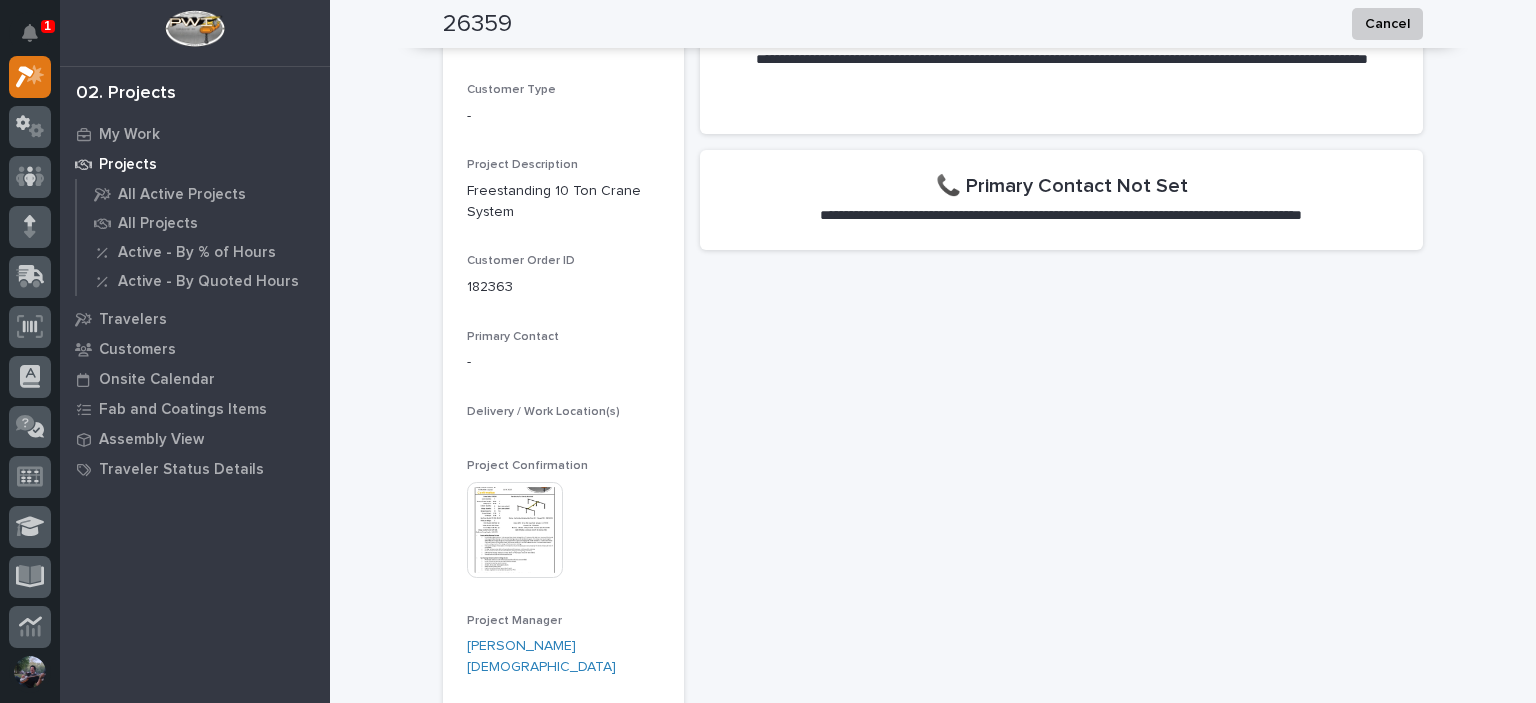 click at bounding box center [515, 530] 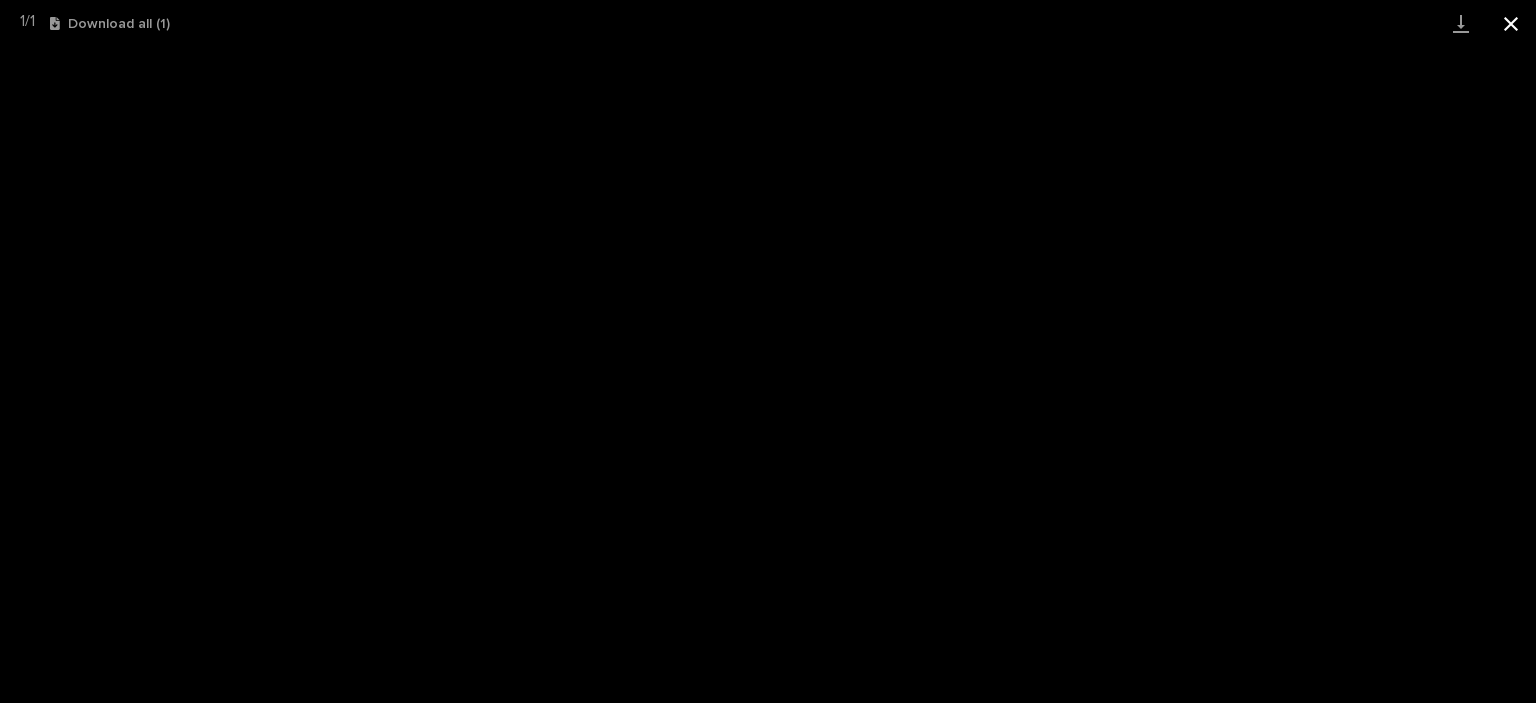 click at bounding box center (1511, 23) 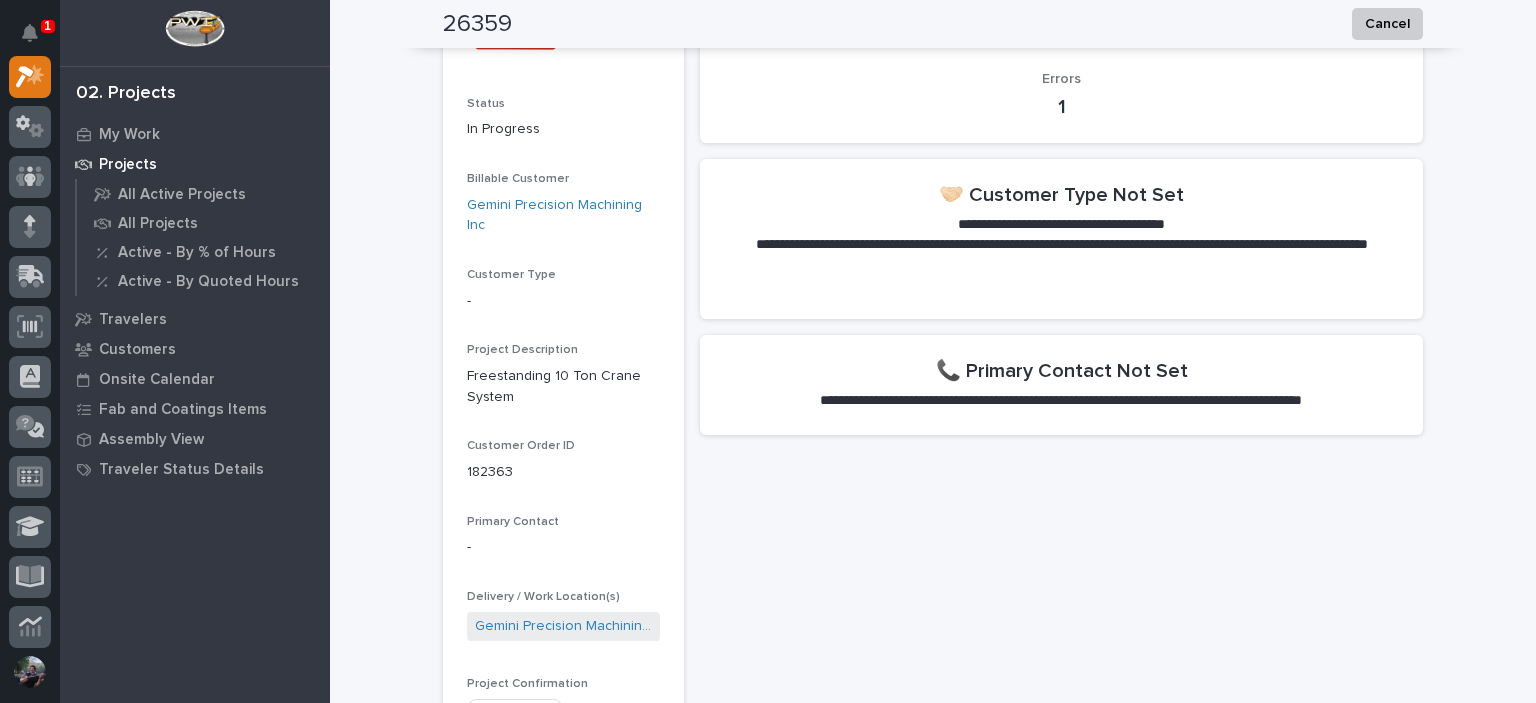 scroll, scrollTop: 0, scrollLeft: 0, axis: both 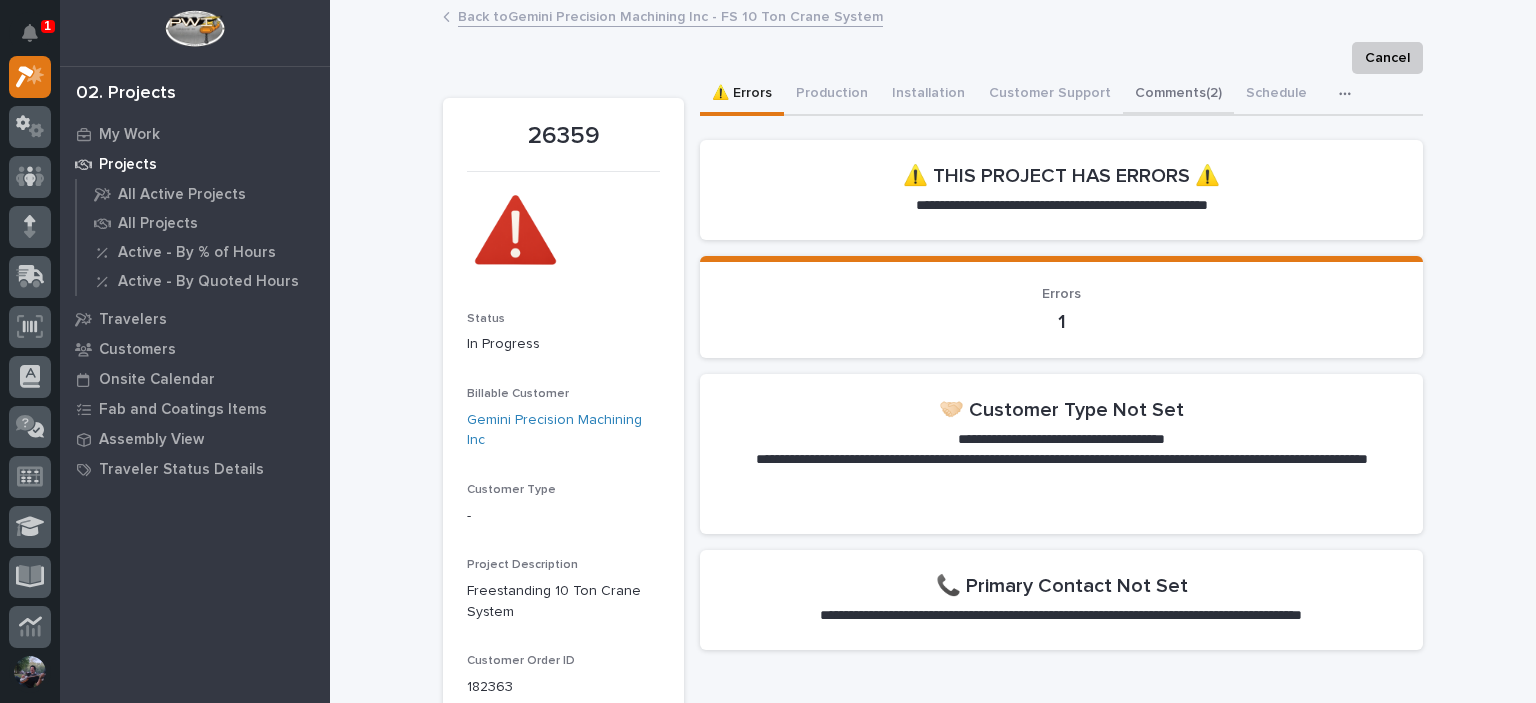 click on "Comments  (2)" at bounding box center [1178, 95] 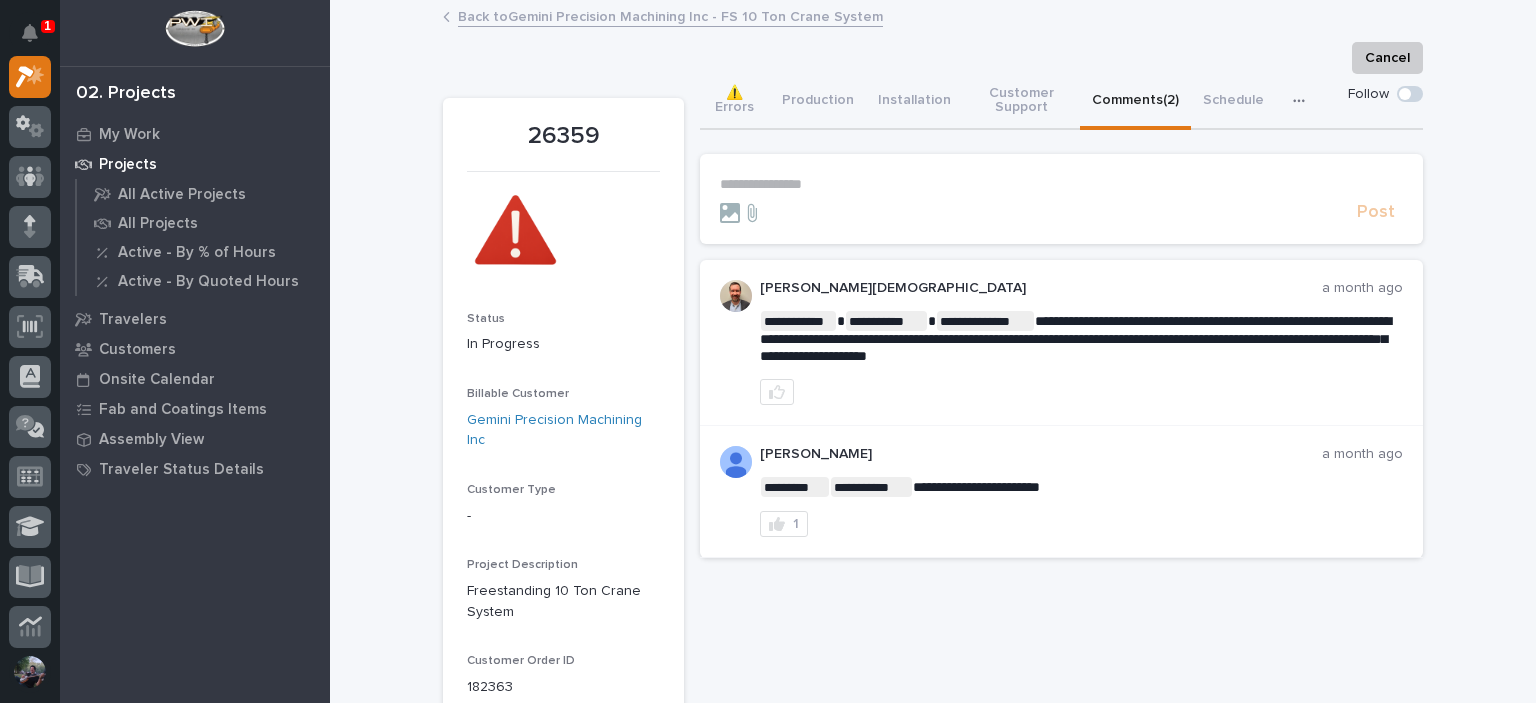click on "**********" at bounding box center (1061, 184) 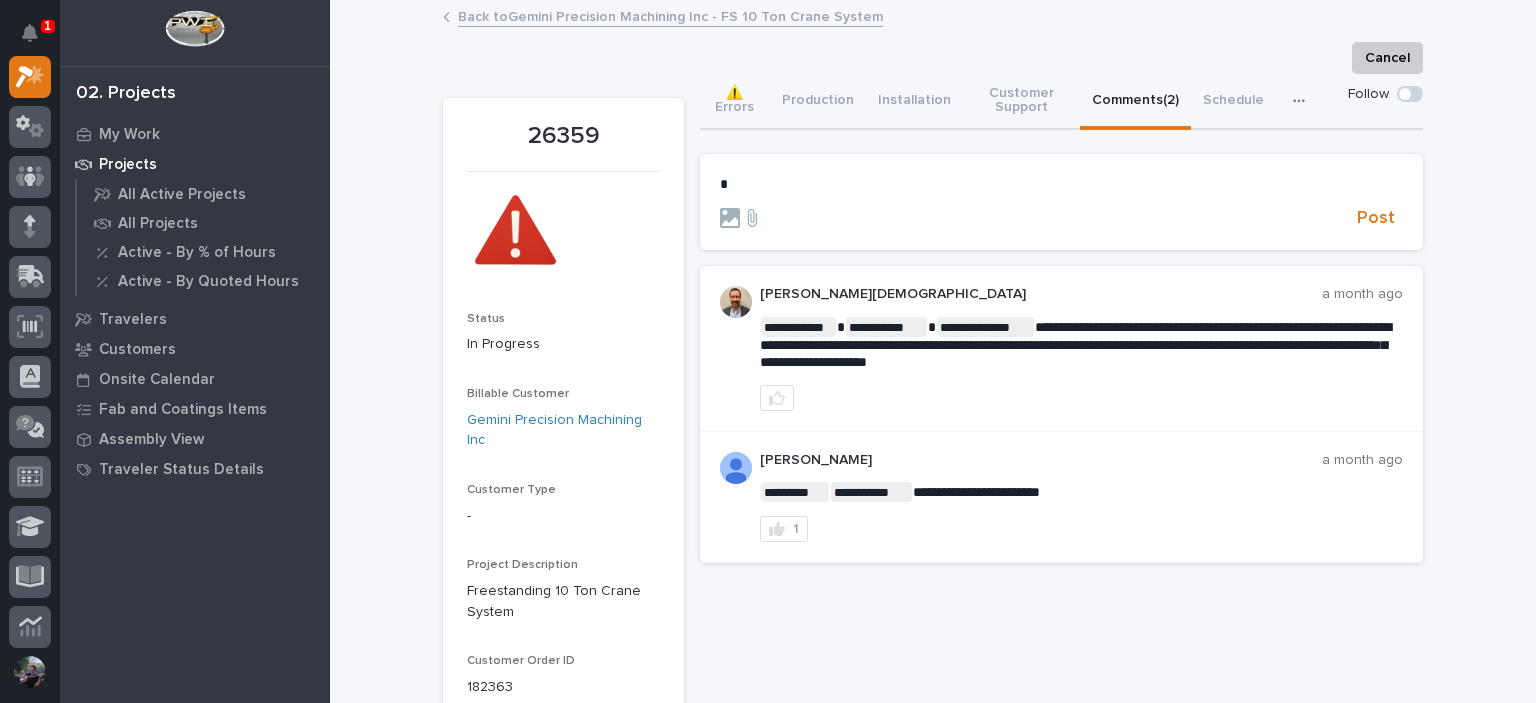 type 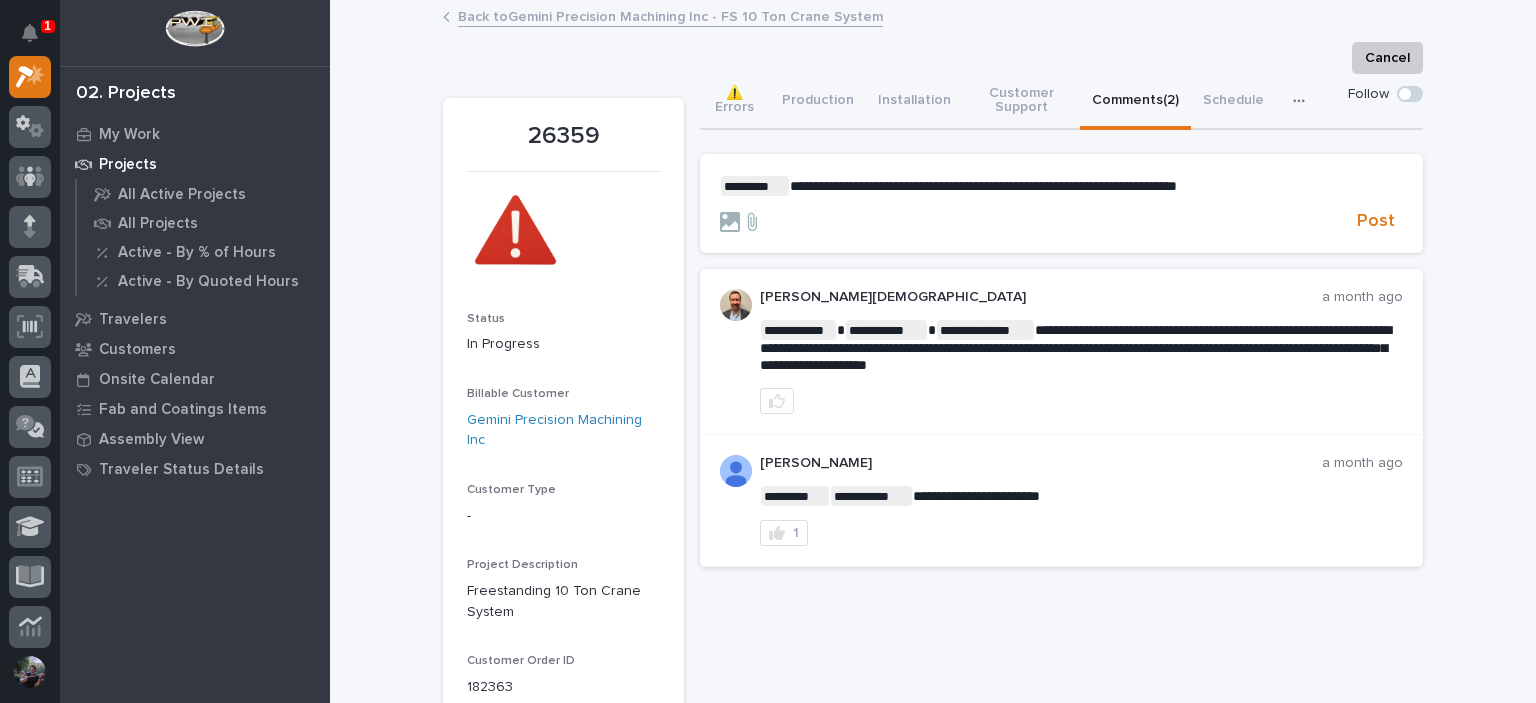 click on "**********" at bounding box center (983, 186) 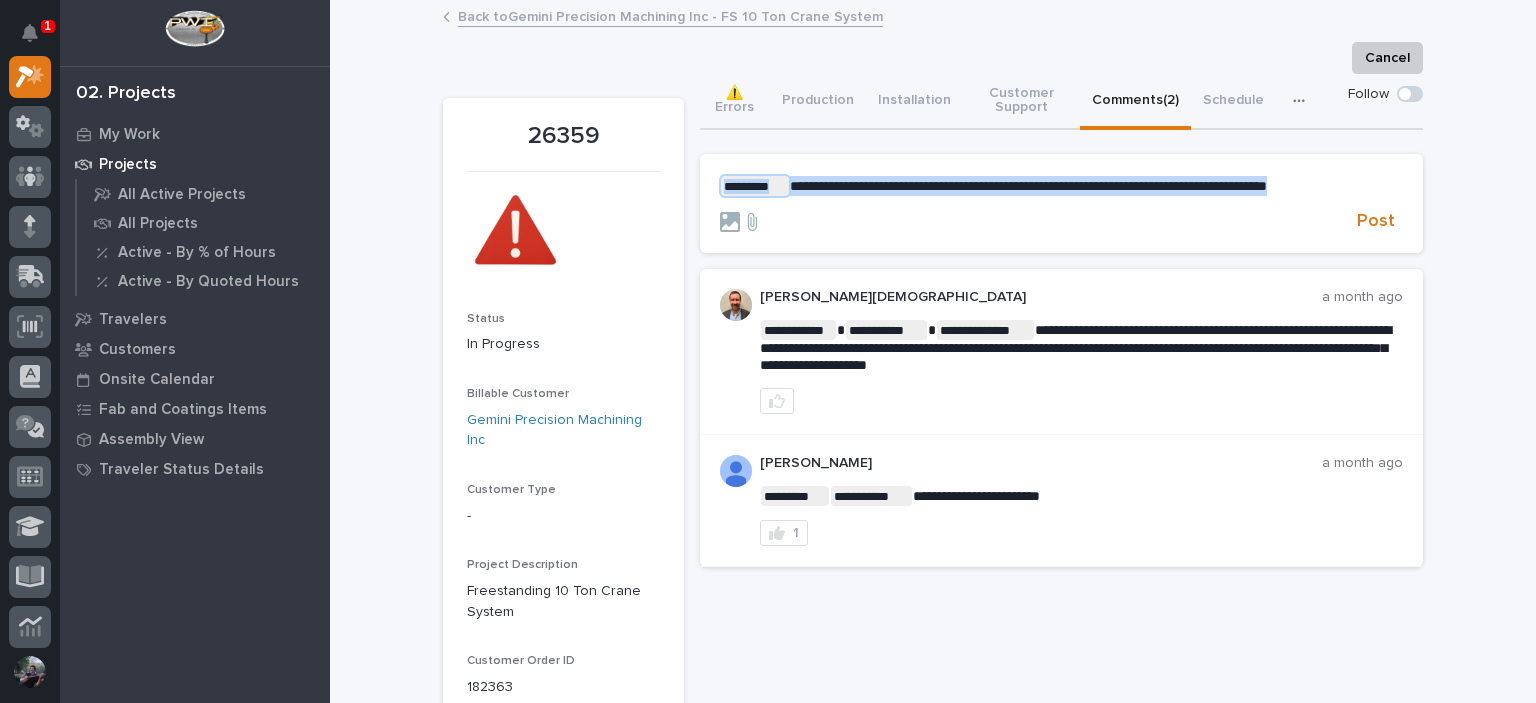 drag, startPoint x: 1331, startPoint y: 185, endPoint x: 699, endPoint y: 181, distance: 632.01263 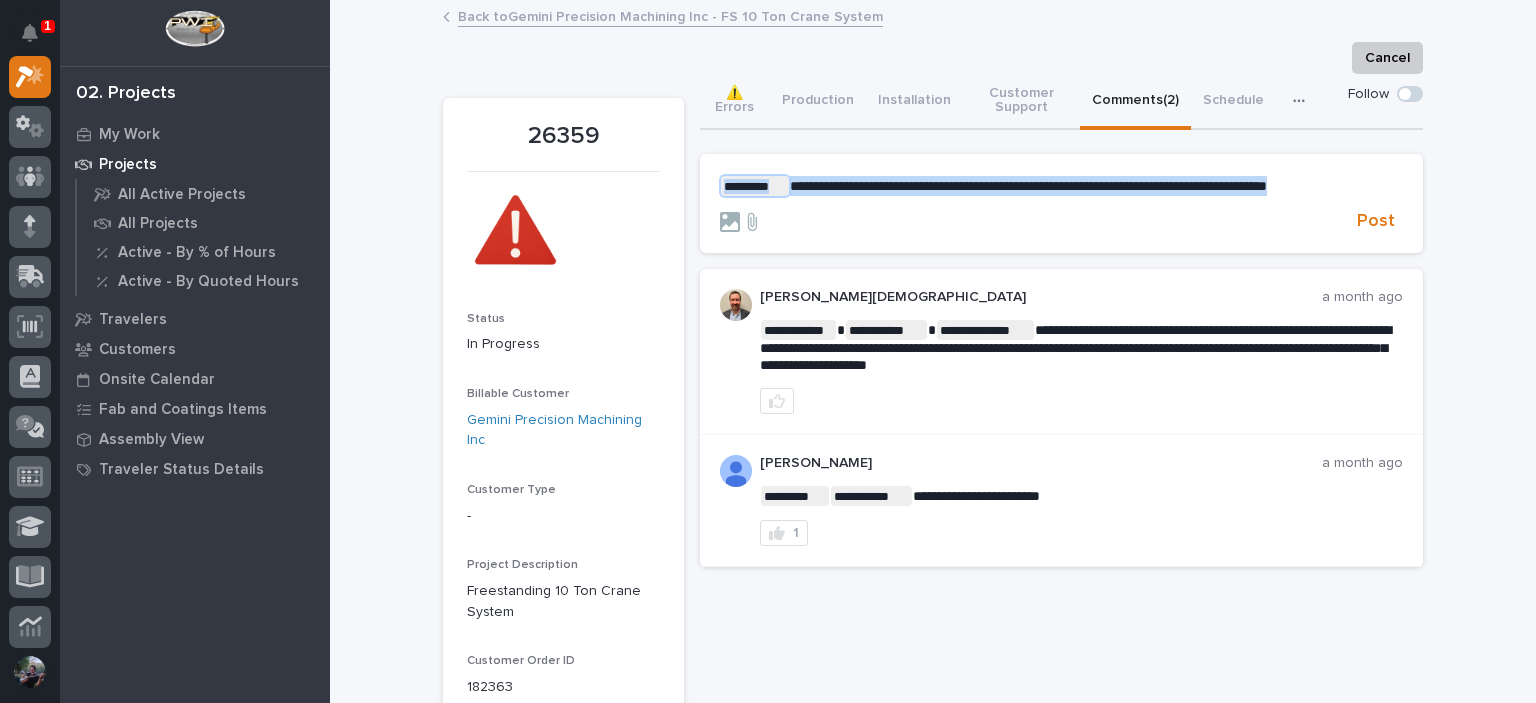 click on "**********" at bounding box center (1061, 204) 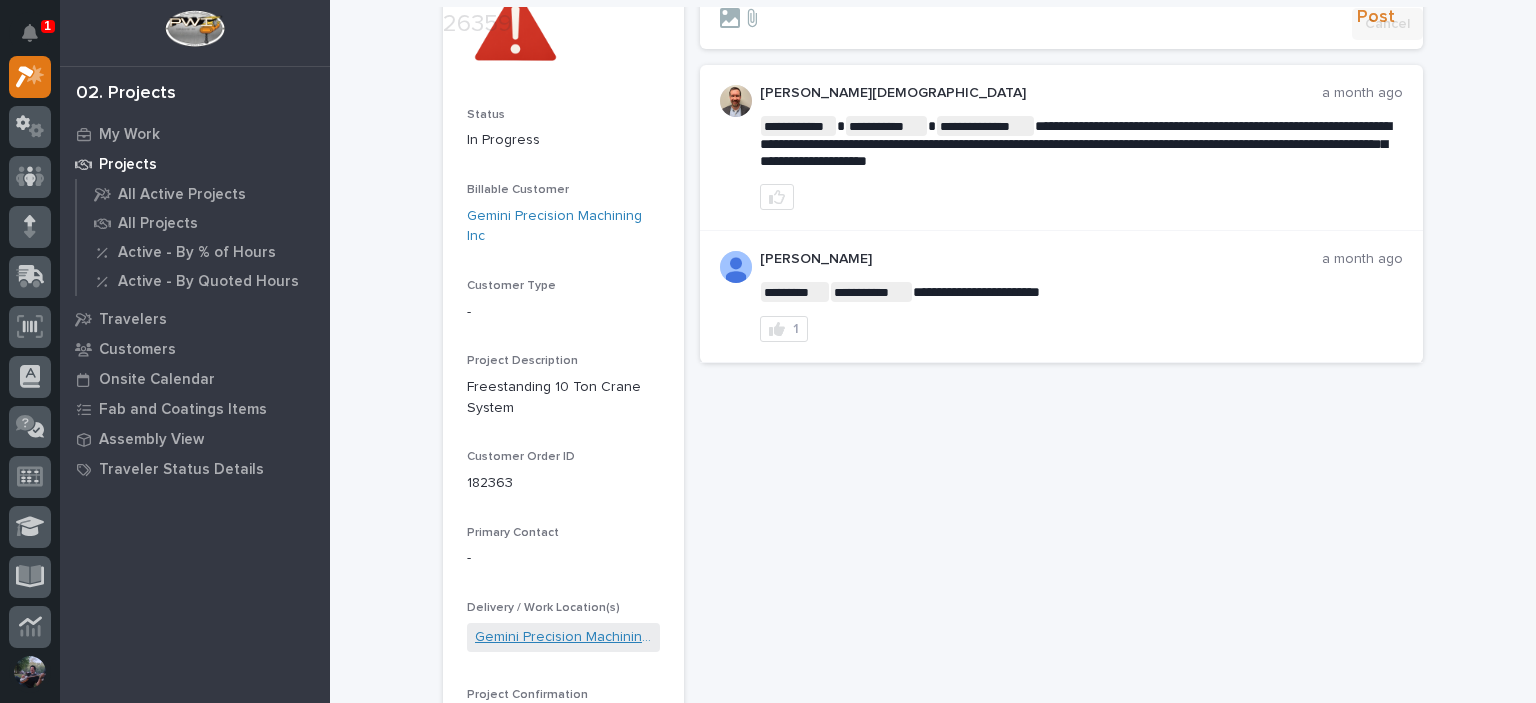 scroll, scrollTop: 400, scrollLeft: 0, axis: vertical 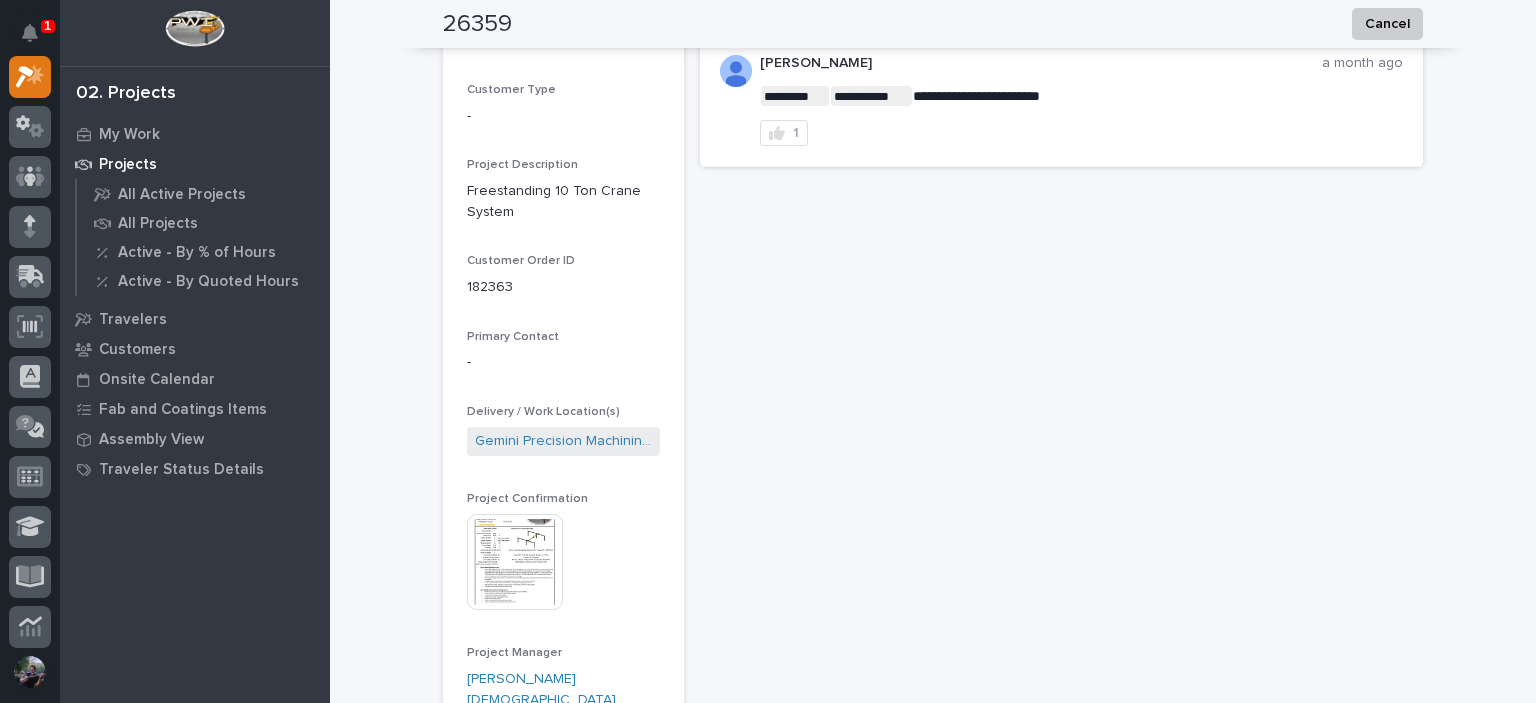 click at bounding box center (515, 562) 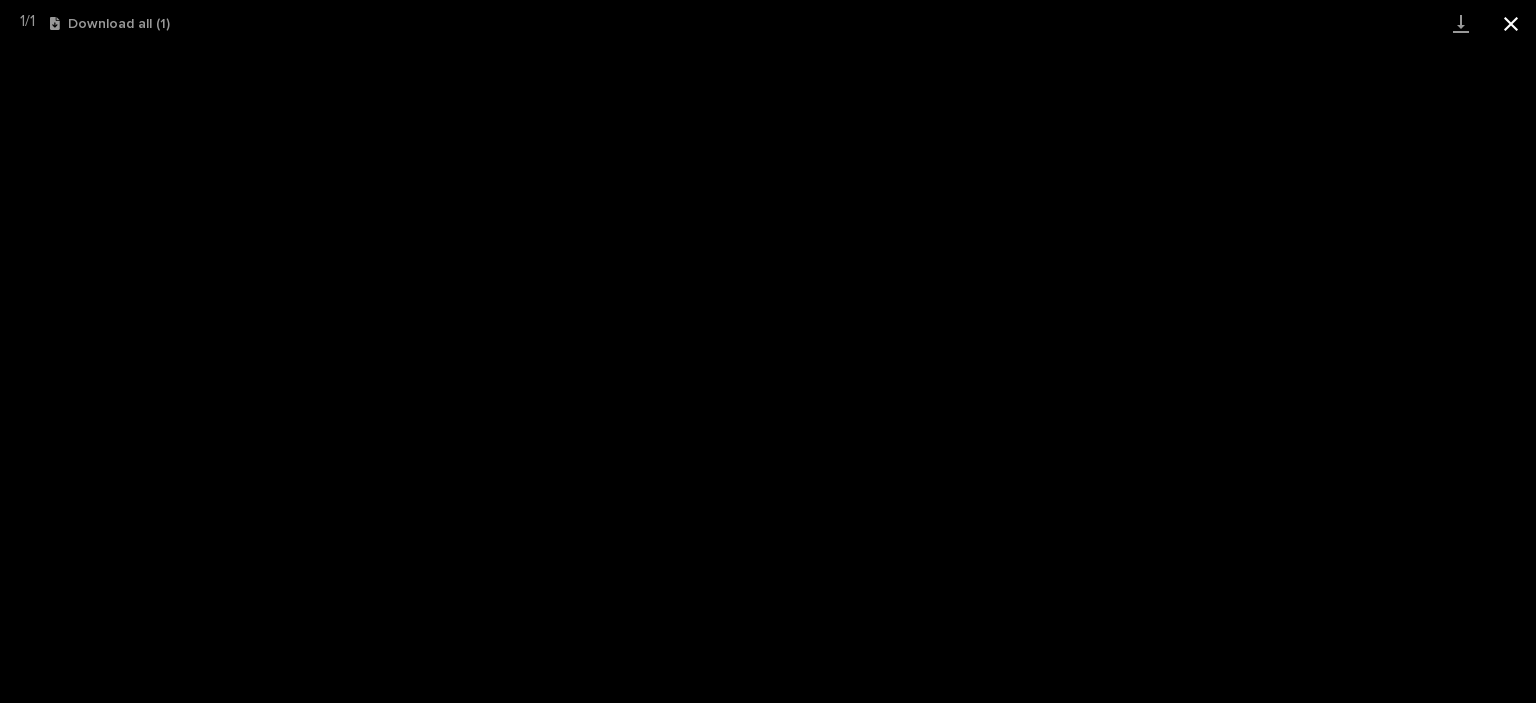 click at bounding box center (1511, 23) 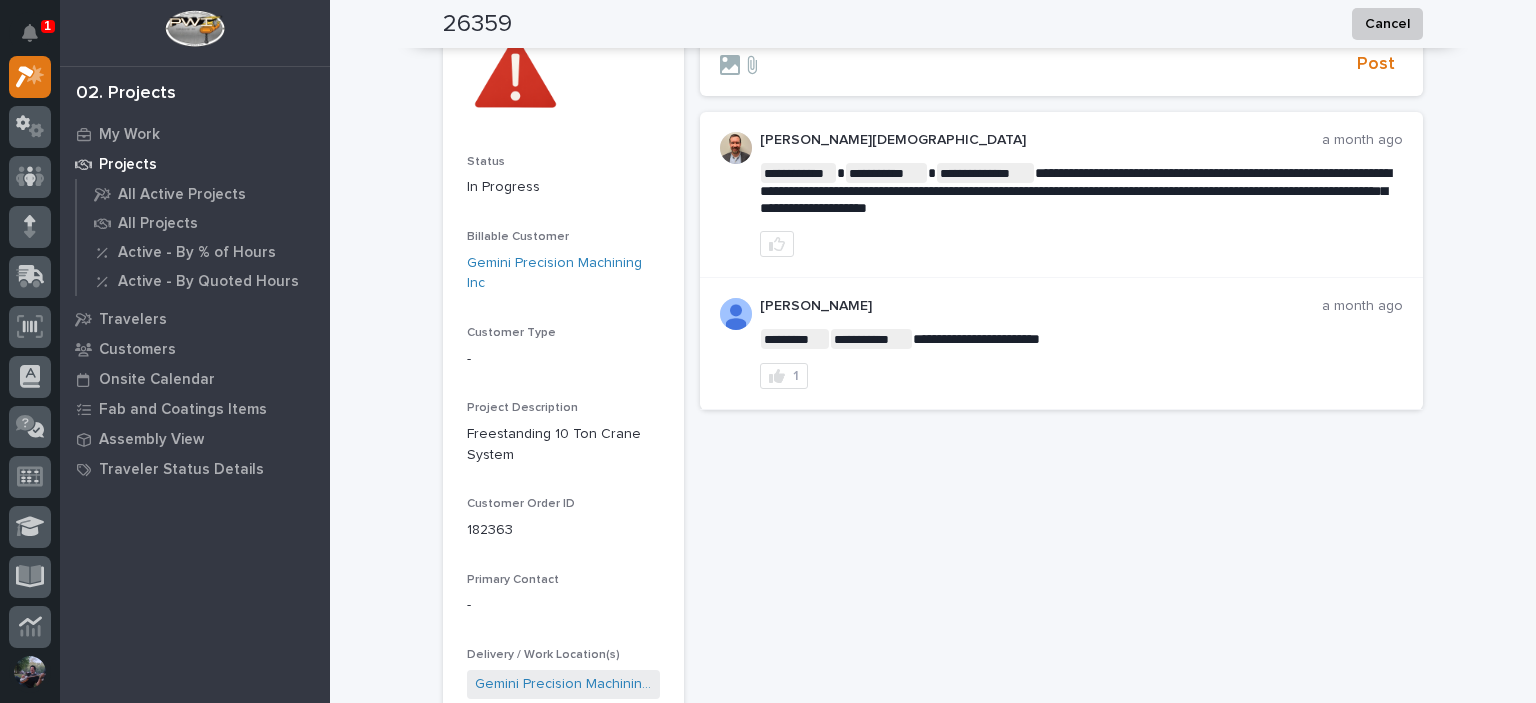 scroll, scrollTop: 0, scrollLeft: 0, axis: both 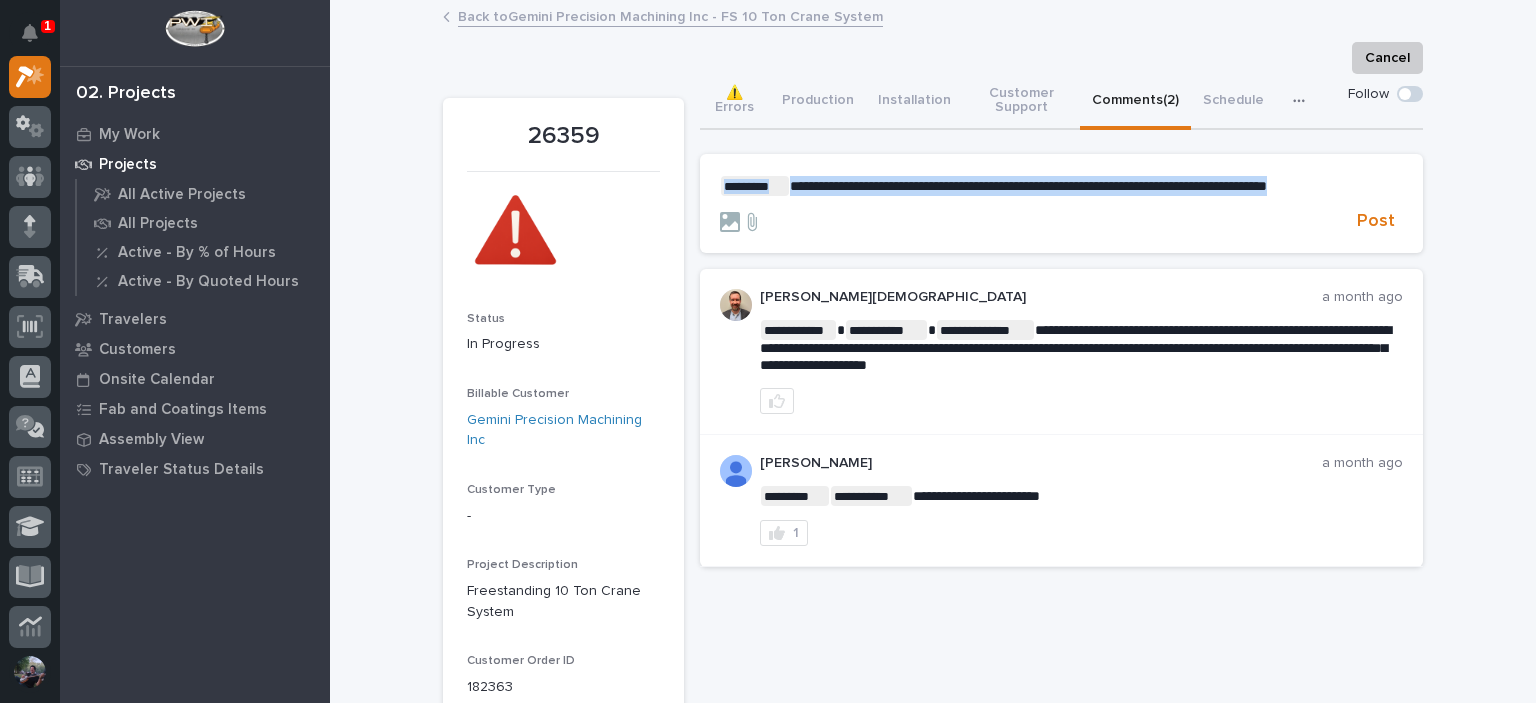 click on "**********" at bounding box center (1061, 186) 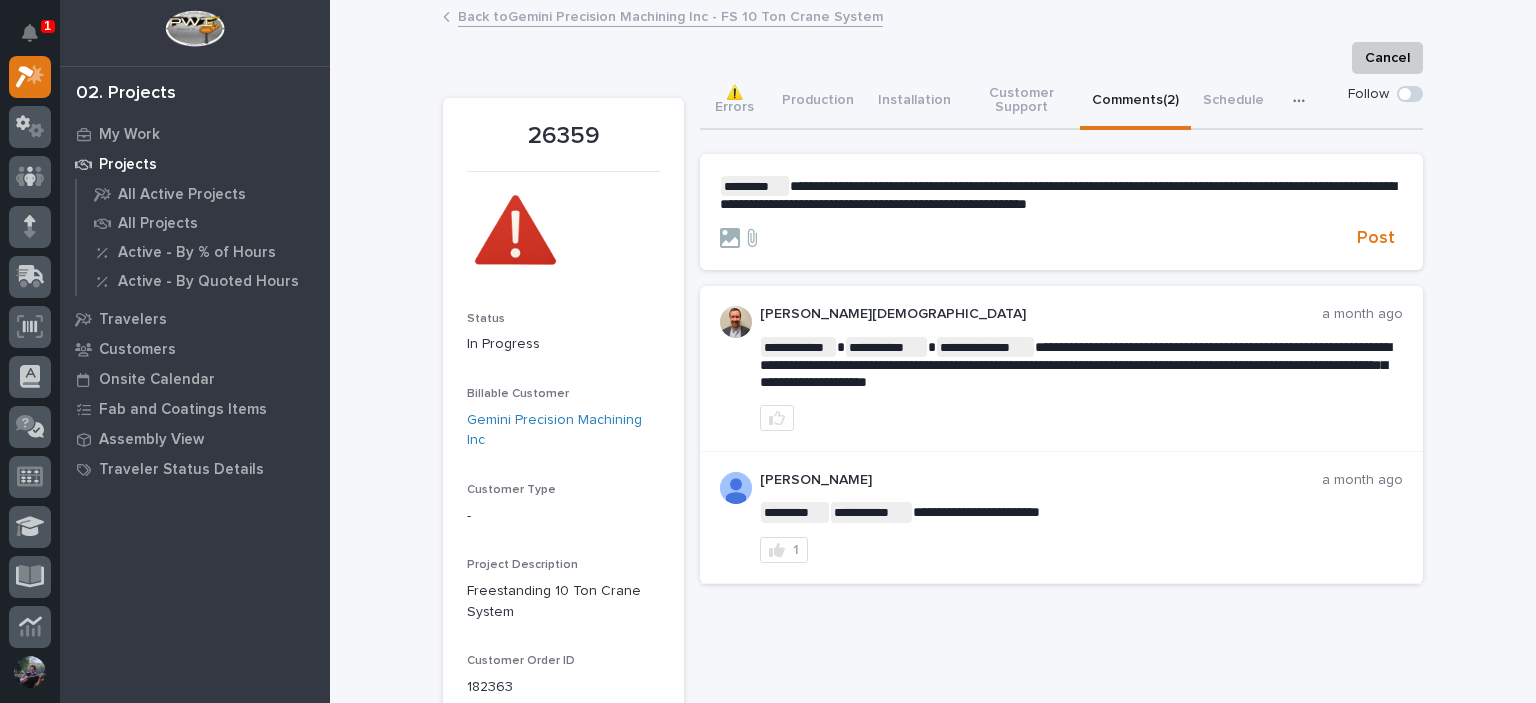 click on "**********" at bounding box center [1058, 195] 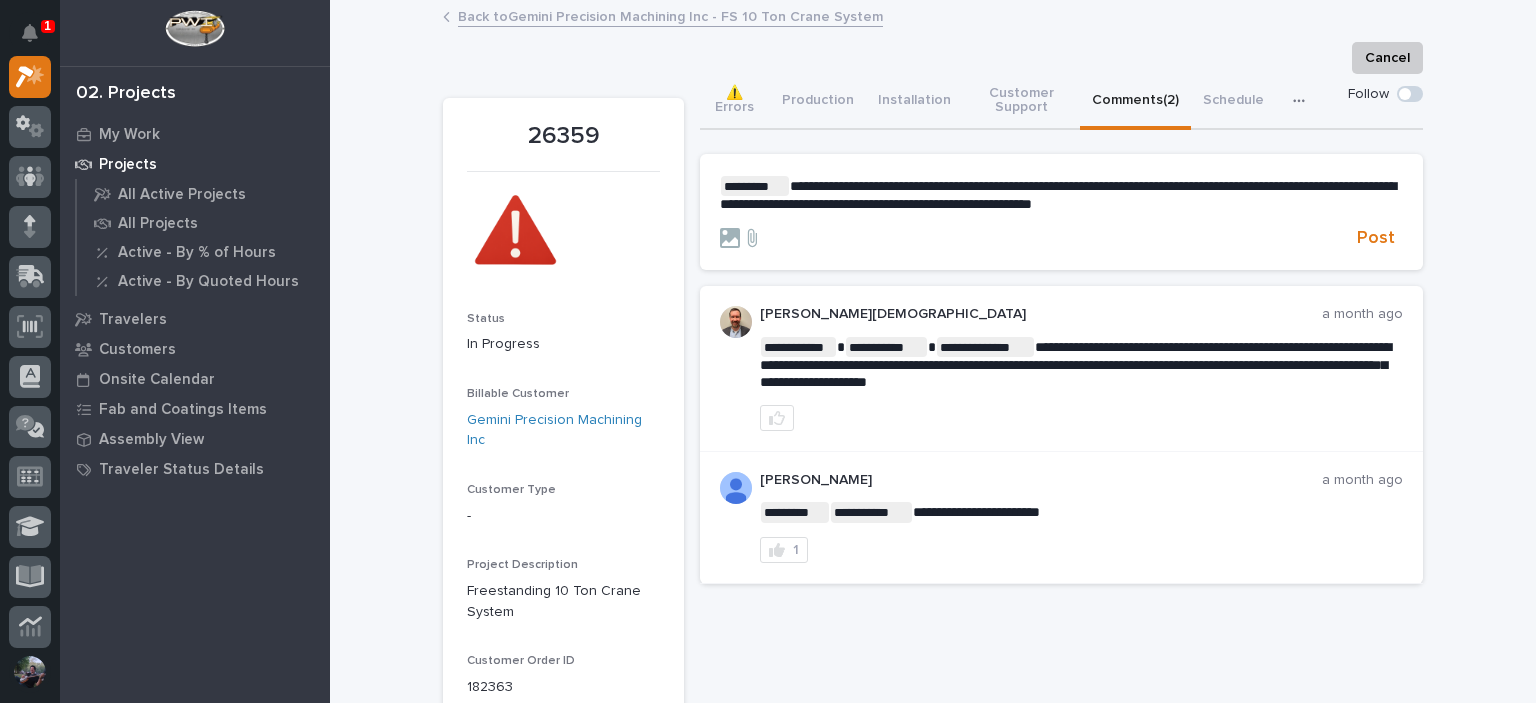 click on "**********" at bounding box center (1061, 194) 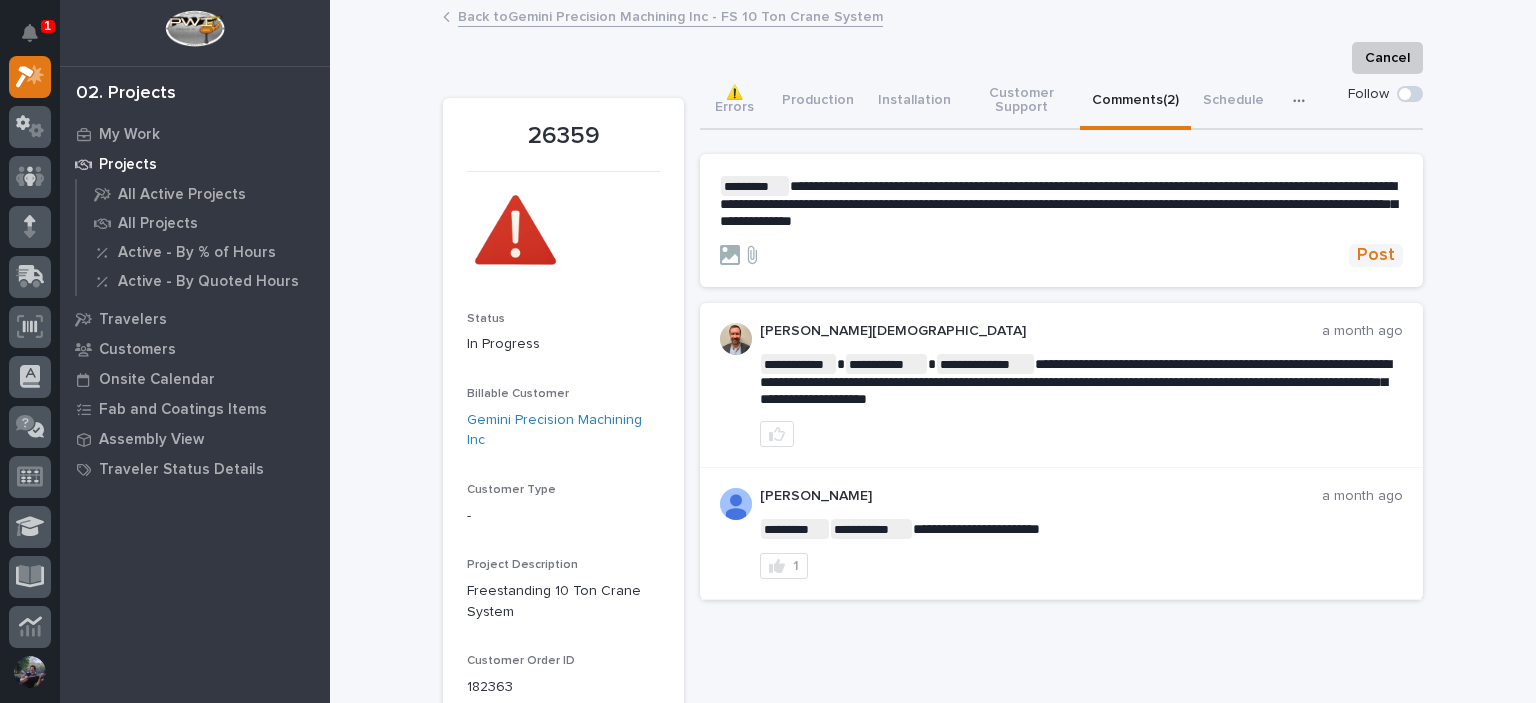 click on "Post" at bounding box center (1376, 255) 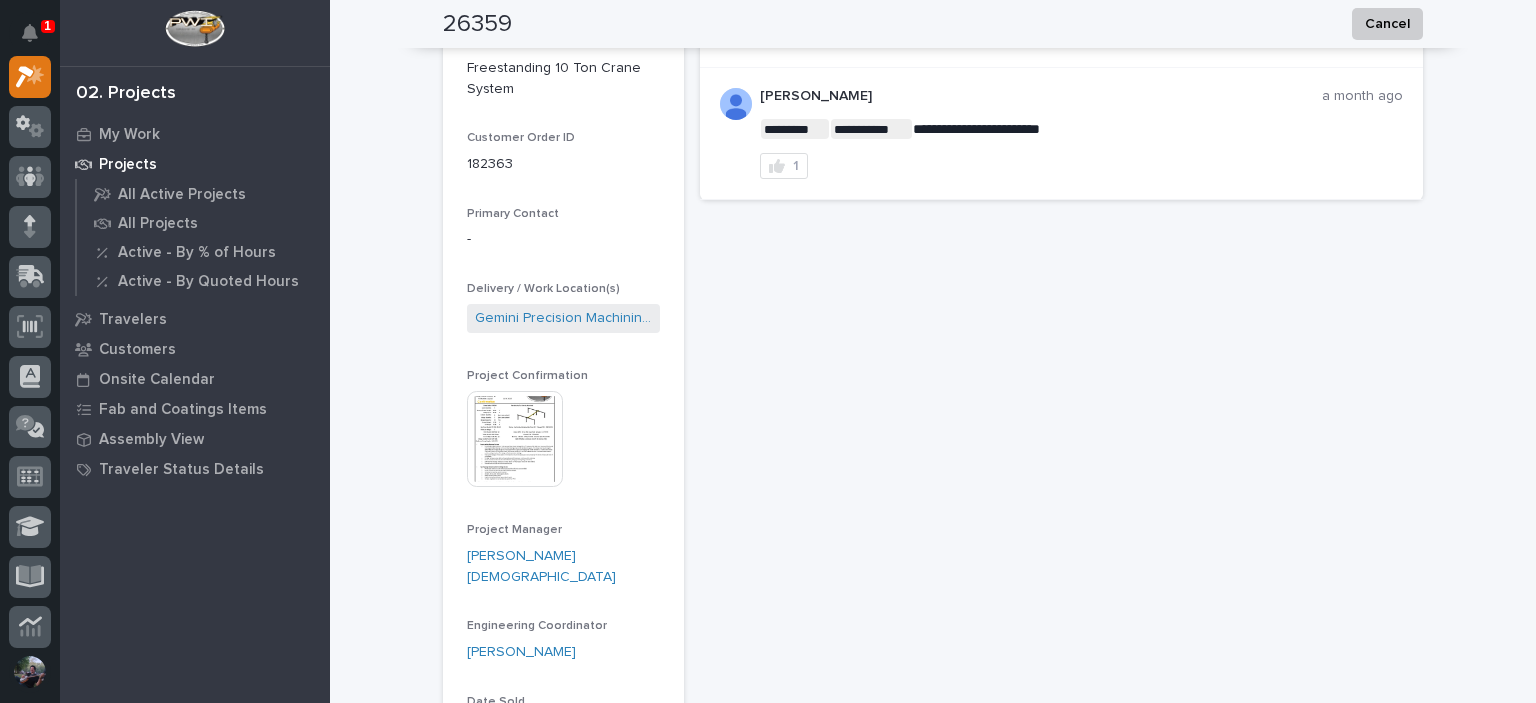 scroll, scrollTop: 600, scrollLeft: 0, axis: vertical 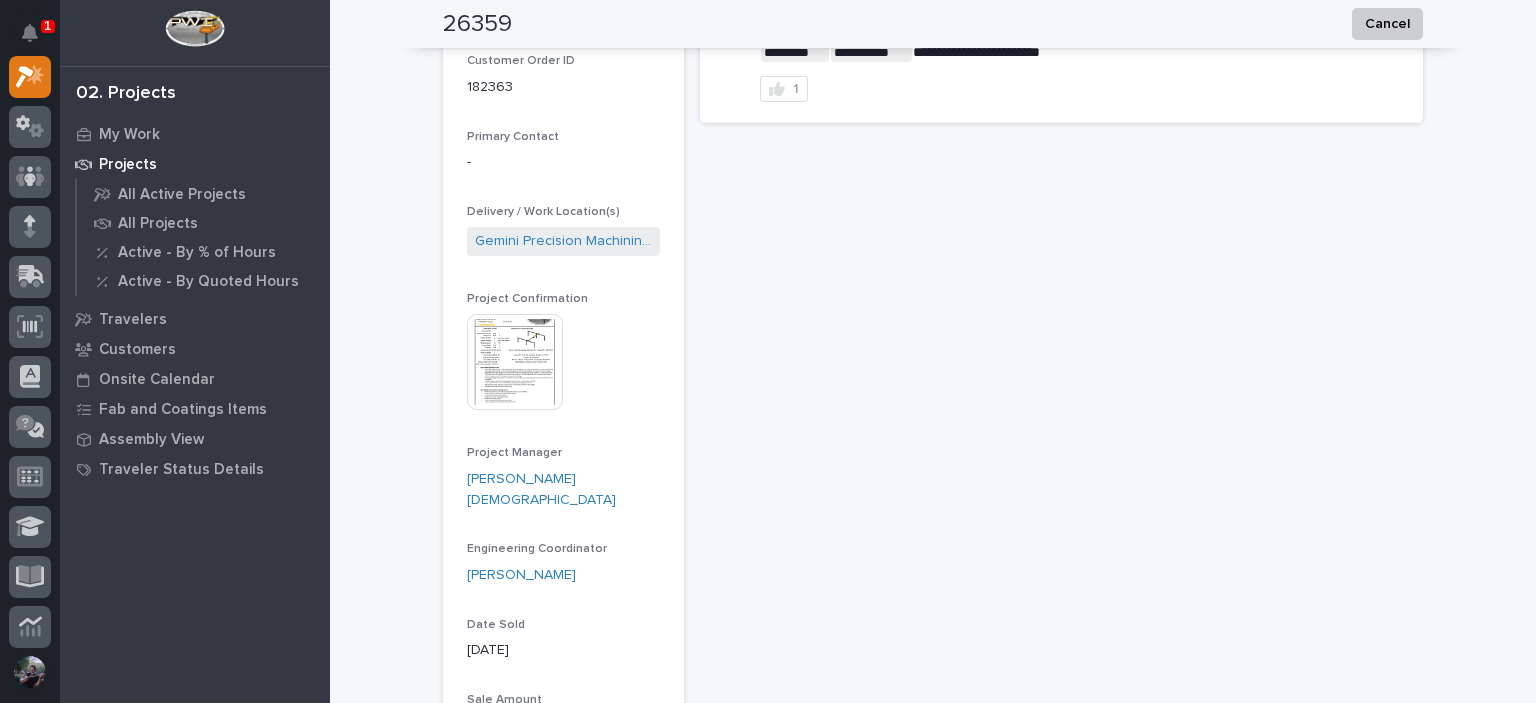 click at bounding box center [515, 362] 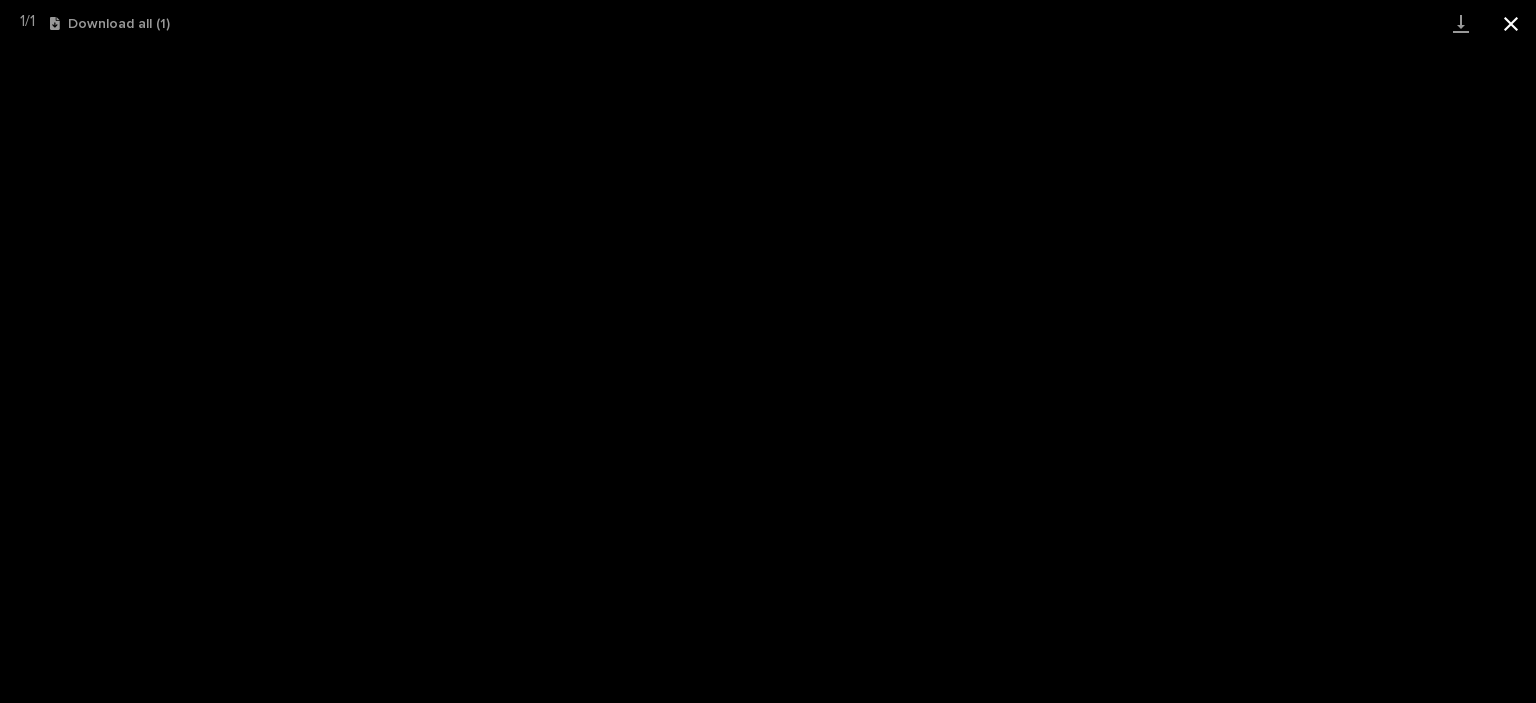click at bounding box center [1511, 23] 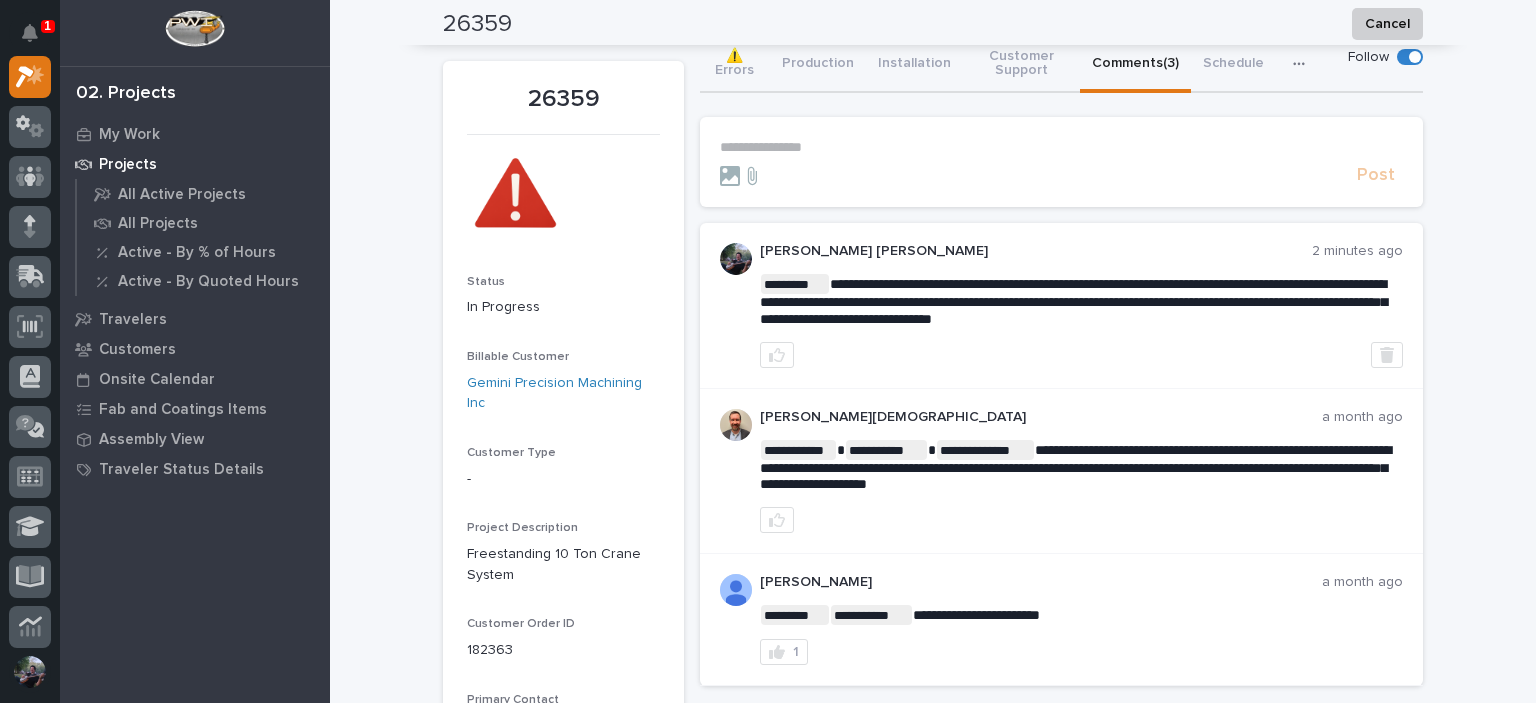 scroll, scrollTop: 0, scrollLeft: 0, axis: both 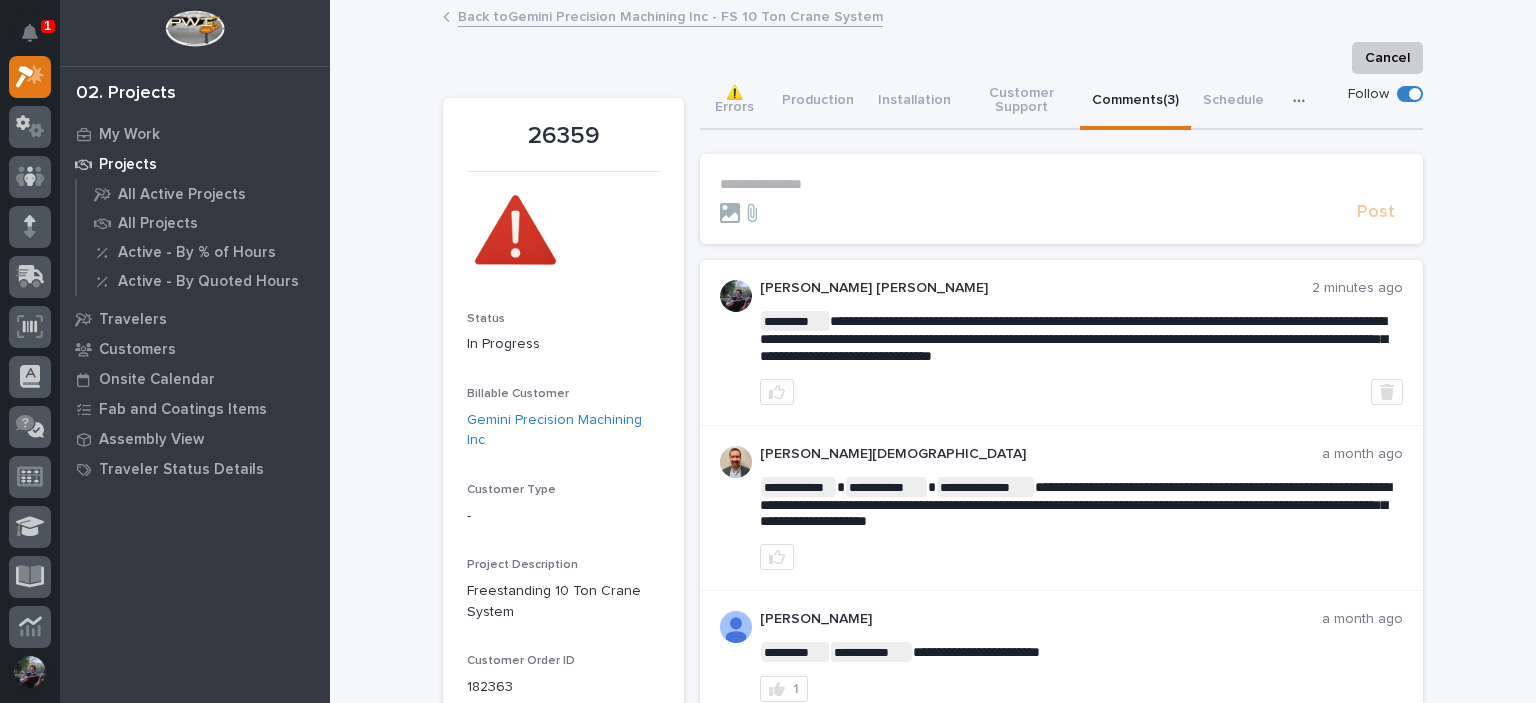 click on "Back to  Gemini Precision Machining Inc - FS 10 Ton Crane System" at bounding box center (670, 15) 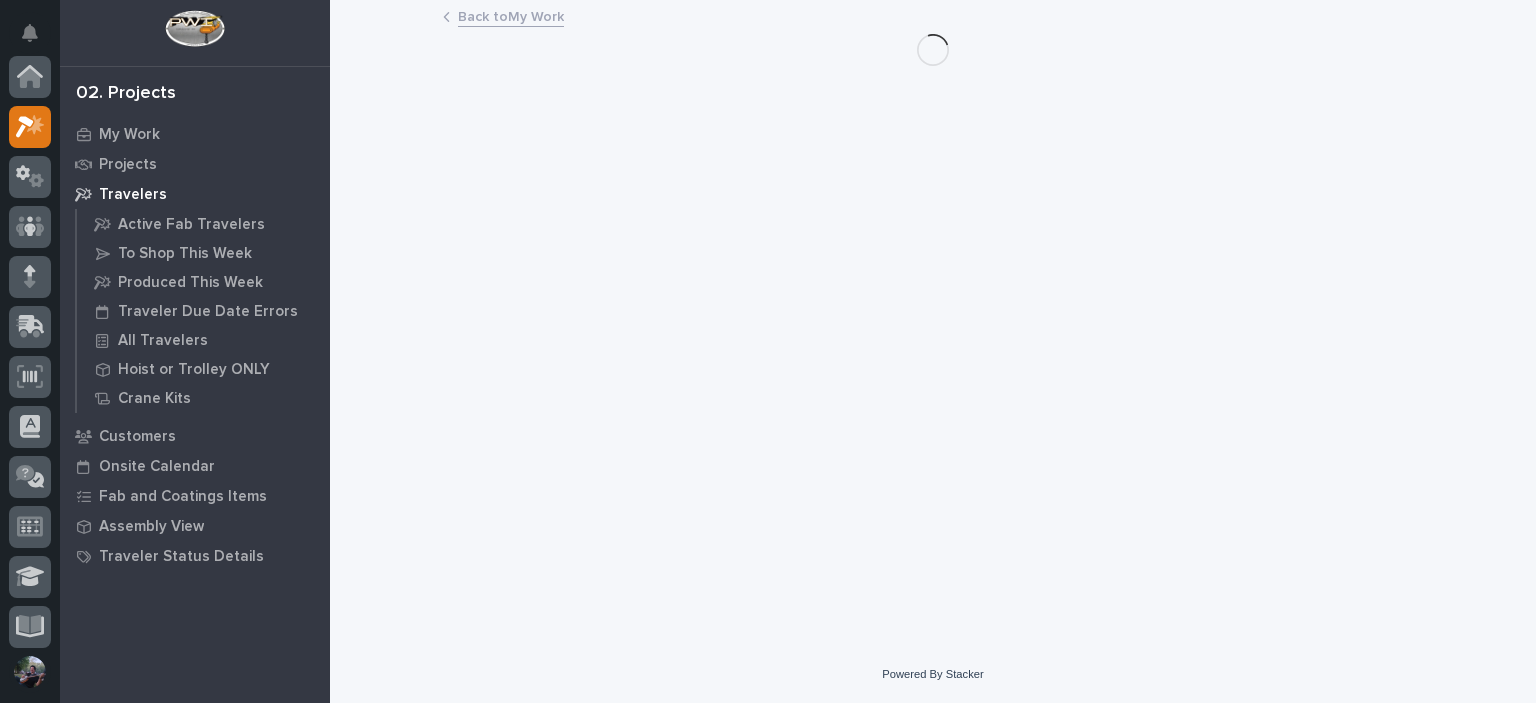 scroll, scrollTop: 50, scrollLeft: 0, axis: vertical 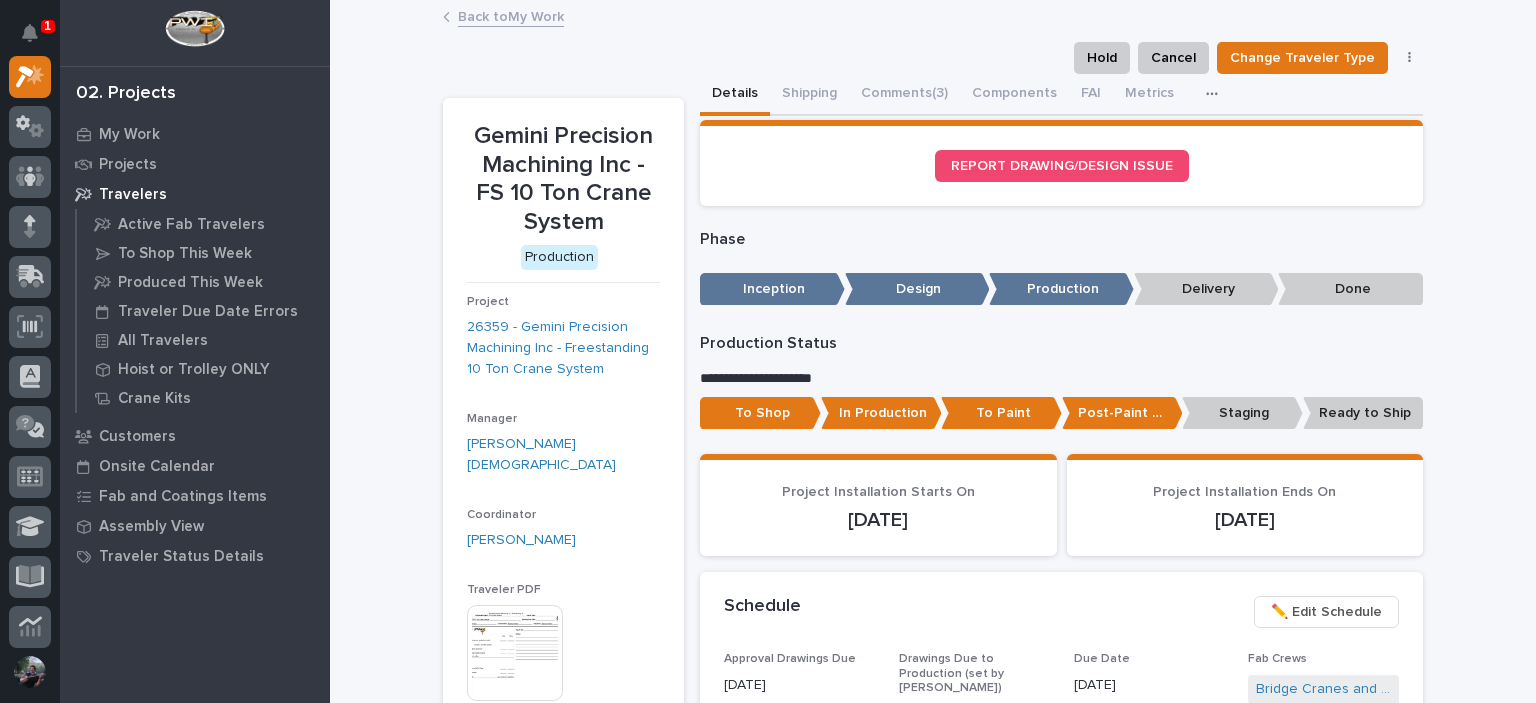 click on "Back to  My Work" at bounding box center (933, 18) 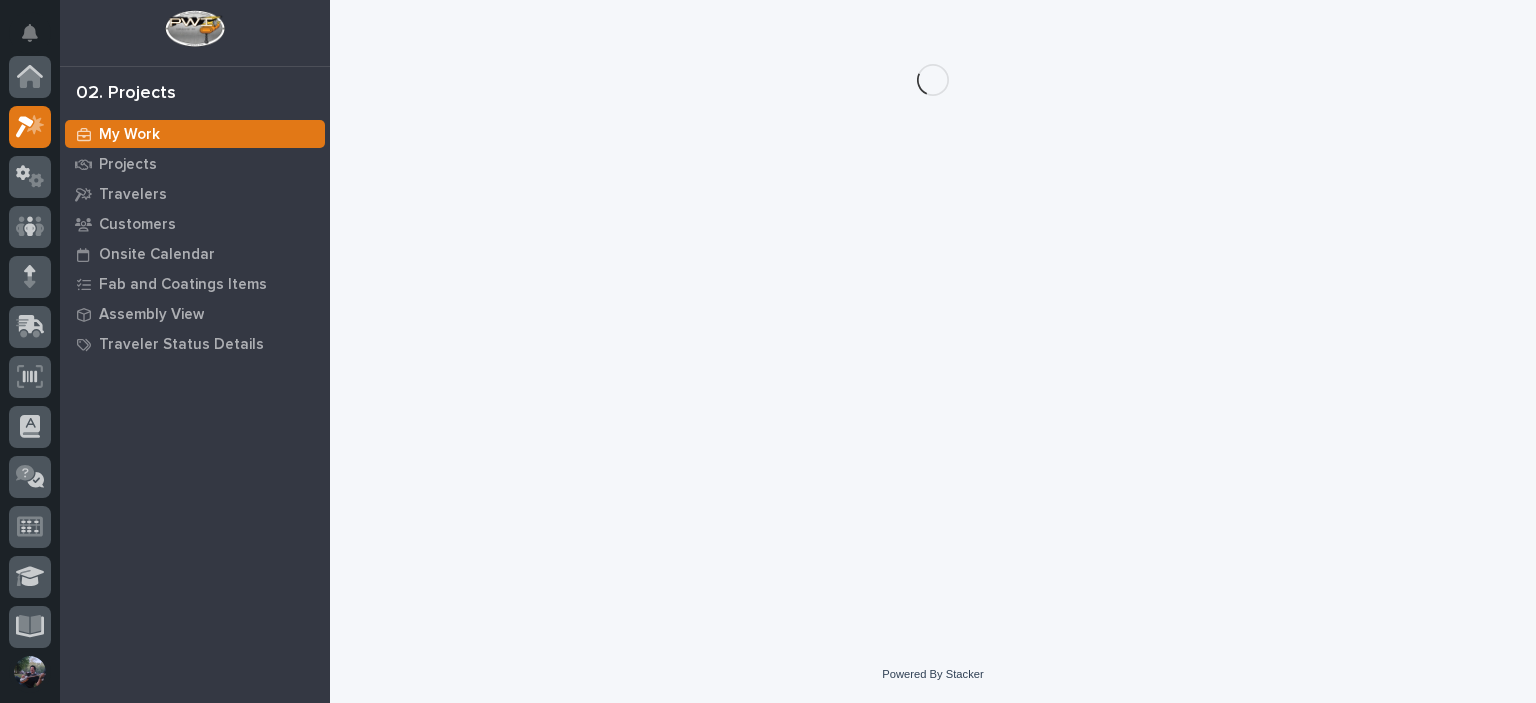 scroll, scrollTop: 50, scrollLeft: 0, axis: vertical 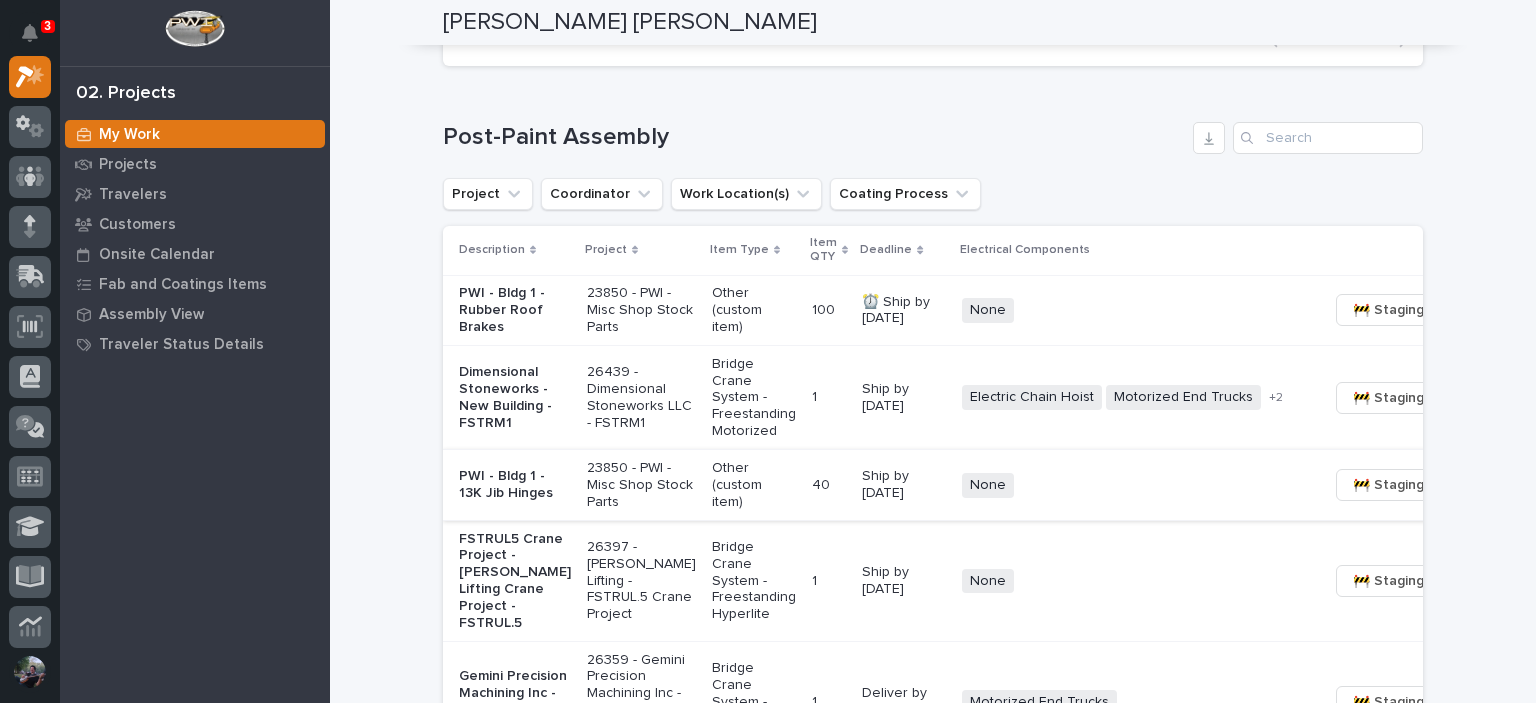 click on "Loading... Saving… Loading... Saving… Kyle Dean Miller Kyle Dean Miller Assembly & Components Manager Sorry, there was an error saving your record. Please try again. Please fill out the required fields below. Components Travelers Coatings Task List Assembly Task List Google Doc Templates Can't display tree at index  25 Can't display tree at index  11 Loading... Saving… Loading... Saving… Loading... Saving… Crane Kits Project Coordinator Work Location(s) Coating Process Description Project Item Type Item QTY Coating Process Deadline Electrical Components Hardware Status Belmont - Crane Kit 26395 - Belmont Trailers - Crane Kit Bridge Crane Kit 1 1   In-House Paint/Powder   Ship by 9/1/25 Electric Chain Hoist Motorized End Trucks Radio Control + 0 Not Pulled 🚧 Staging → 📦 Ready to Ship → 🔩 Hardware 1  of  1 Show 30 records per page Back Next Loading... Saving… Hoist and Trolley Components Name Company Contact Payment Status Shipping Reqeusts Status (from Shipping Reqeusts) HZ 43729" at bounding box center [933, 2494] 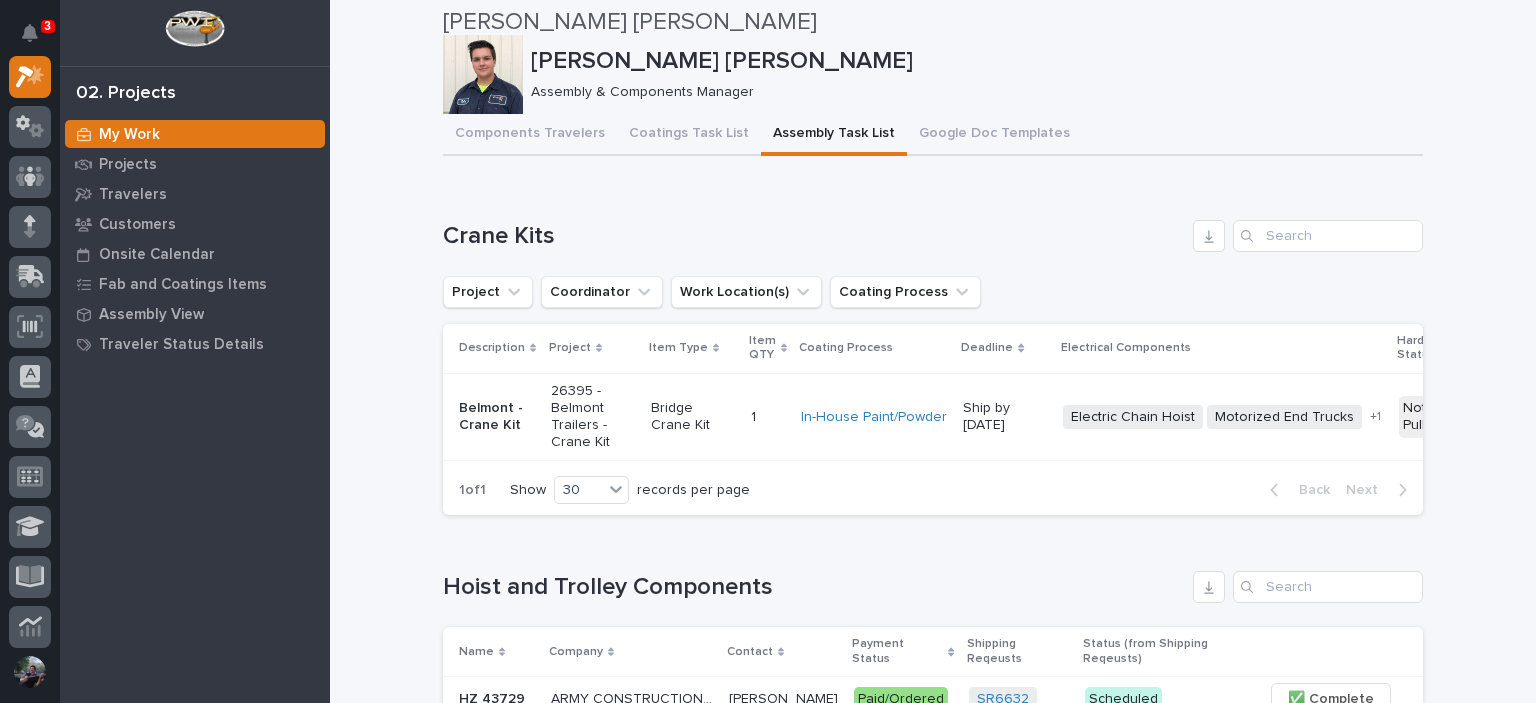 scroll, scrollTop: 0, scrollLeft: 0, axis: both 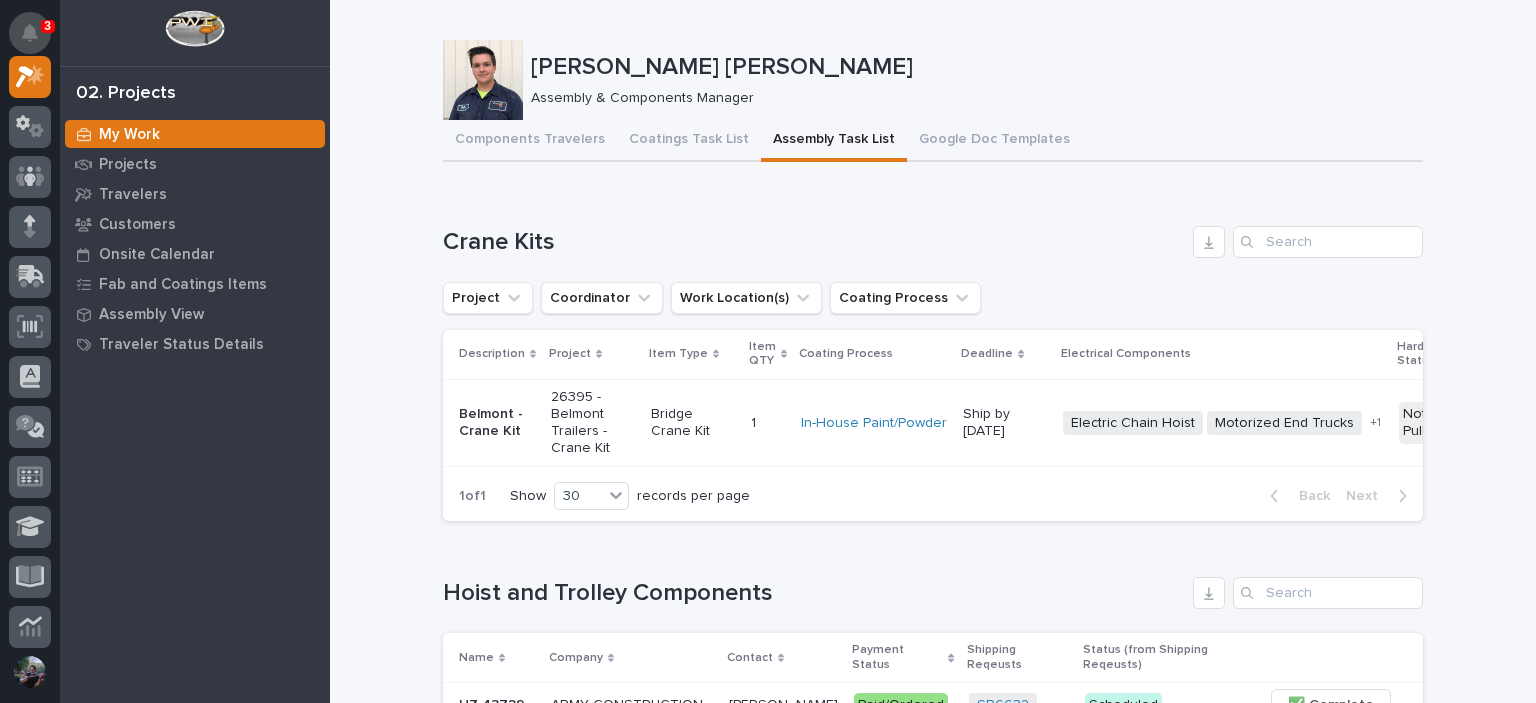 click at bounding box center [30, 33] 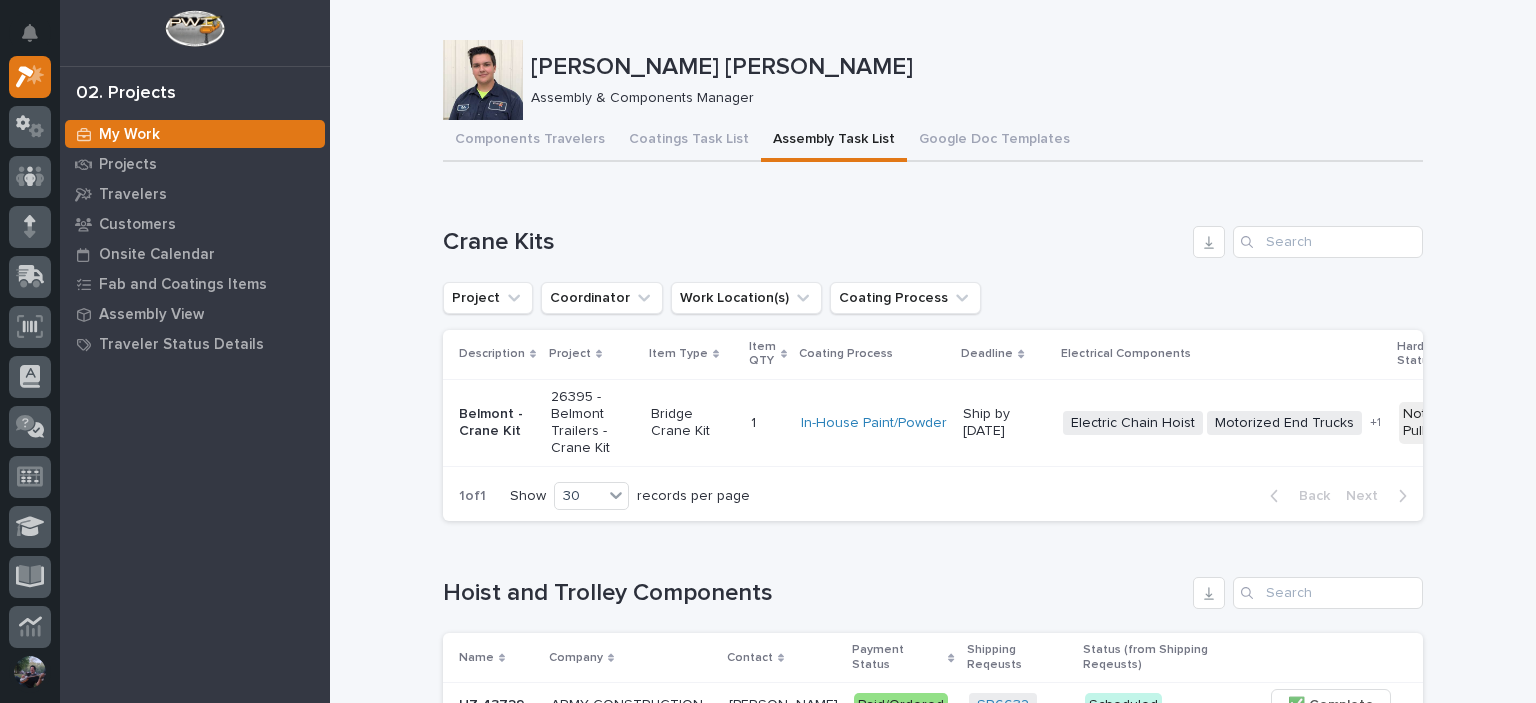 click on "Loading... Saving… Loading... Saving… Kyle Dean Miller Kyle Dean Miller Assembly & Components Manager Sorry, there was an error saving your record. Please try again. Please fill out the required fields below. Components Travelers Coatings Task List Assembly Task List Google Doc Templates Can't display tree at index  25 Can't display tree at index  11 Loading... Saving… Loading... Saving… Loading... Saving… Crane Kits Project Coordinator Work Location(s) Coating Process Description Project Item Type Item QTY Coating Process Deadline Electrical Components Hardware Status Belmont - Crane Kit 26395 - Belmont Trailers - Crane Kit Bridge Crane Kit 1 1   In-House Paint/Powder   Ship by 9/1/25 Electric Chain Hoist Motorized End Trucks Radio Control + 1 Not Pulled 🚧 Staging → 📦 Ready to Ship → 🔩 Hardware 1  of  1 Show 30 records per page Back Next Loading... Saving… Hoist and Trolley Components Name Company Contact Payment Status Shipping Reqeusts Status (from Shipping Reqeusts) HZ 43729" at bounding box center [933, 3560] 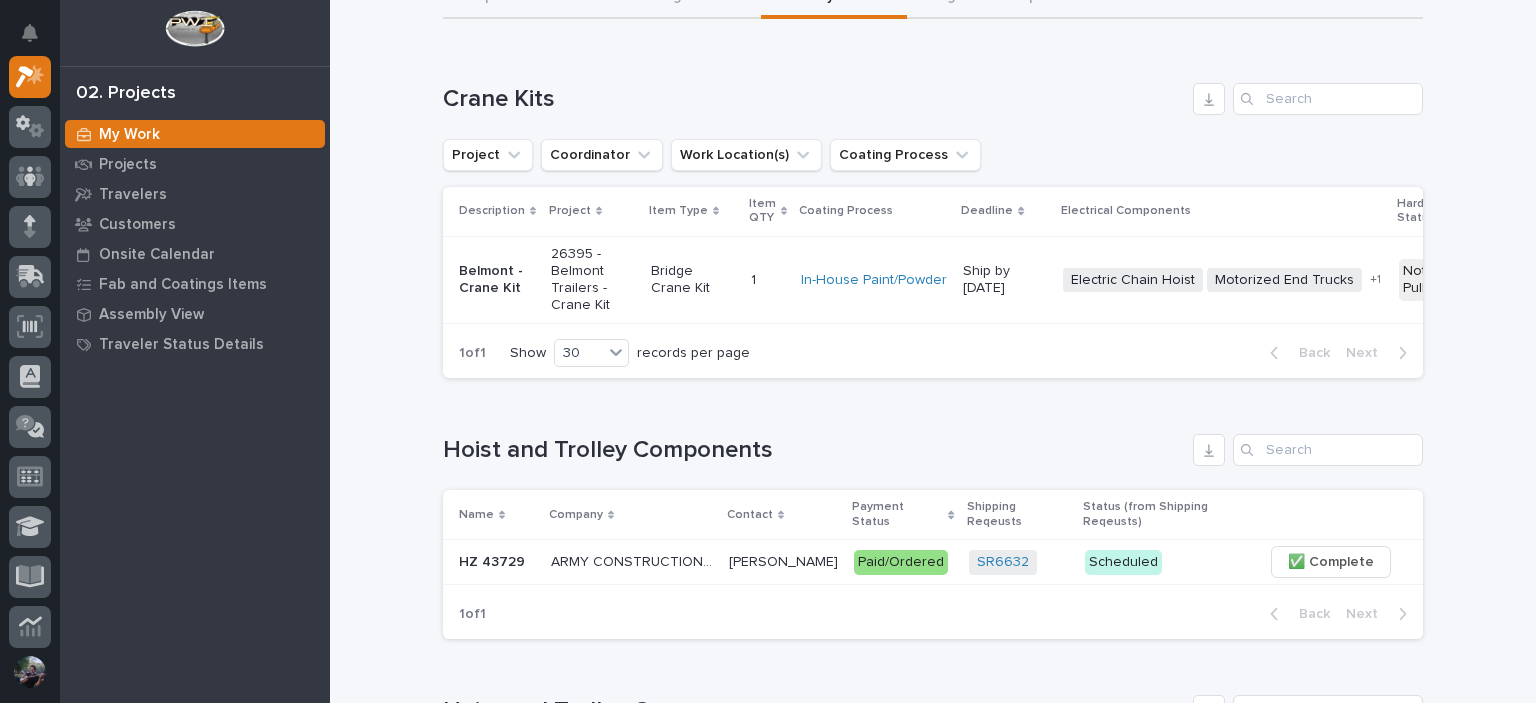 scroll, scrollTop: 266, scrollLeft: 0, axis: vertical 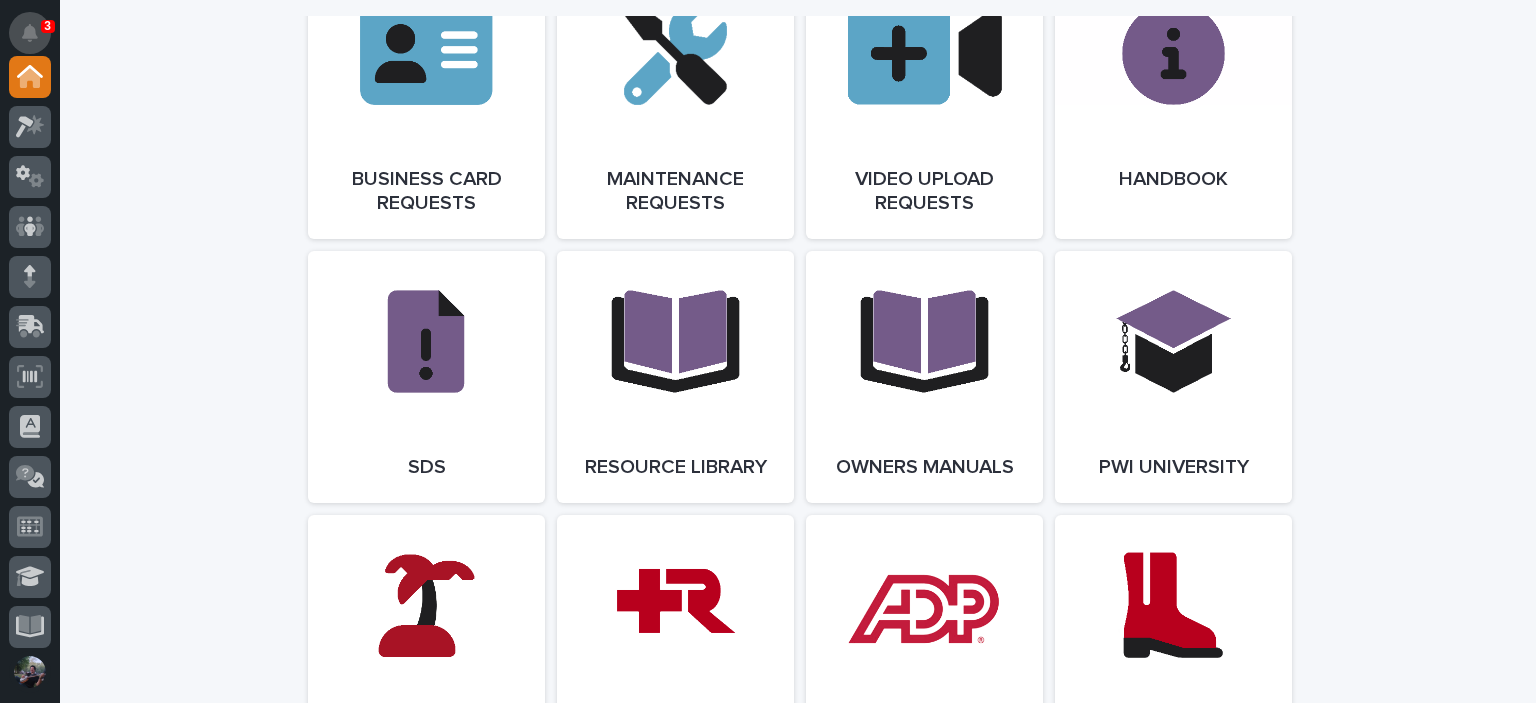click at bounding box center (30, 33) 